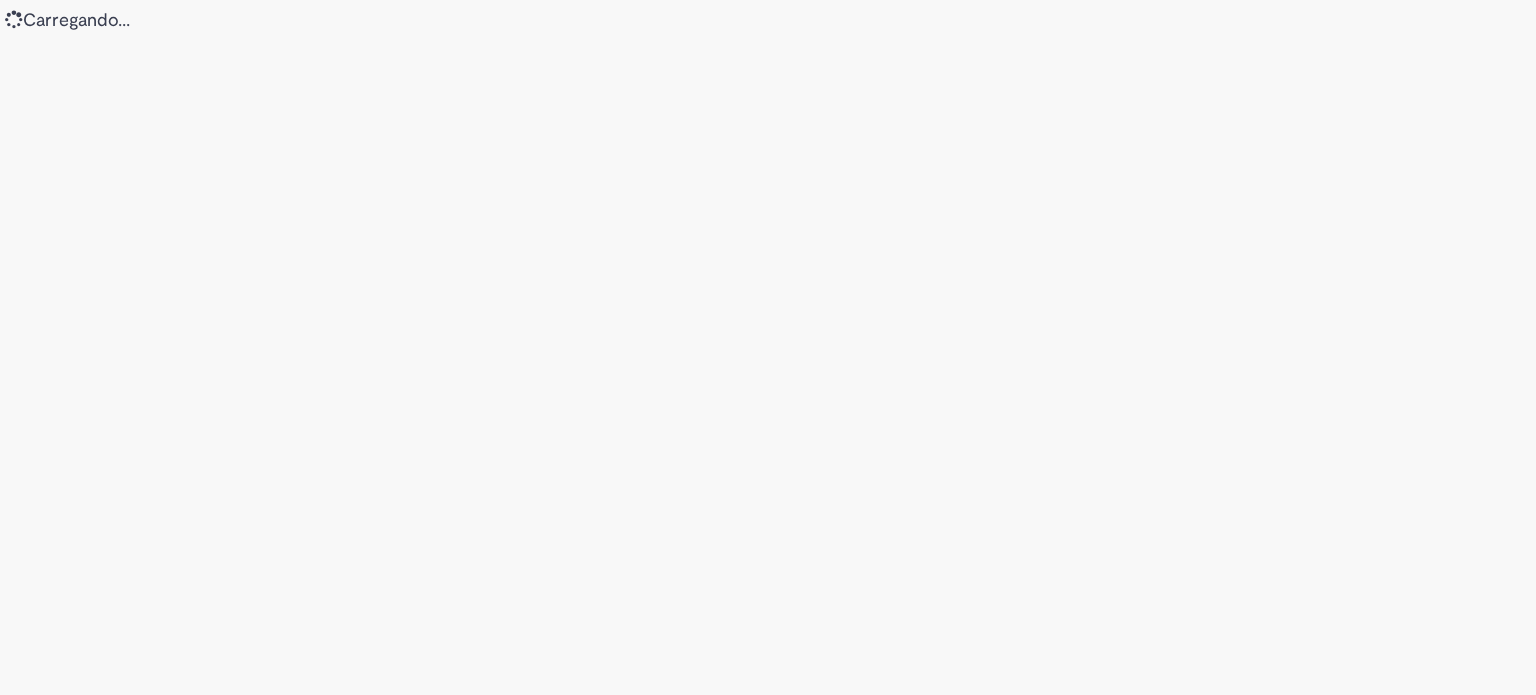 scroll, scrollTop: 0, scrollLeft: 0, axis: both 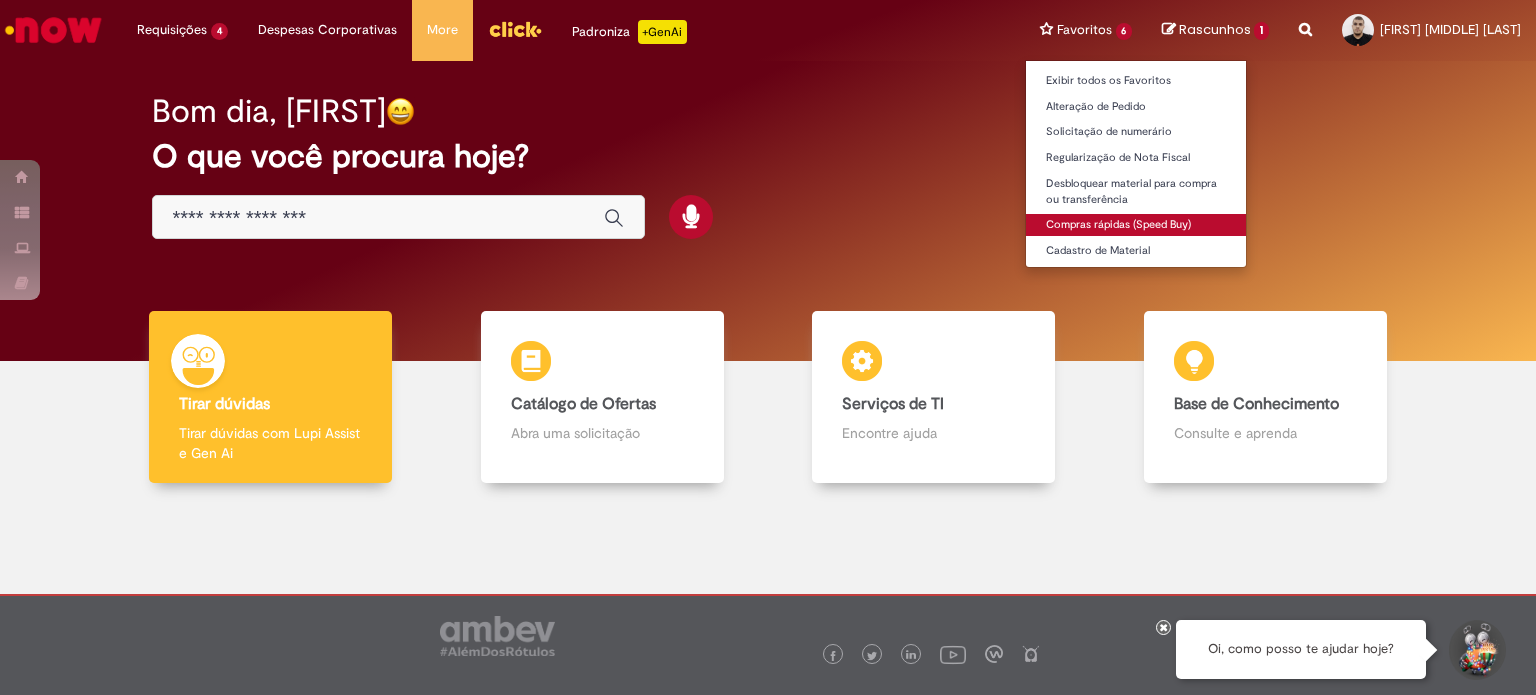 click on "Compras rápidas (Speed Buy)" at bounding box center (1136, 225) 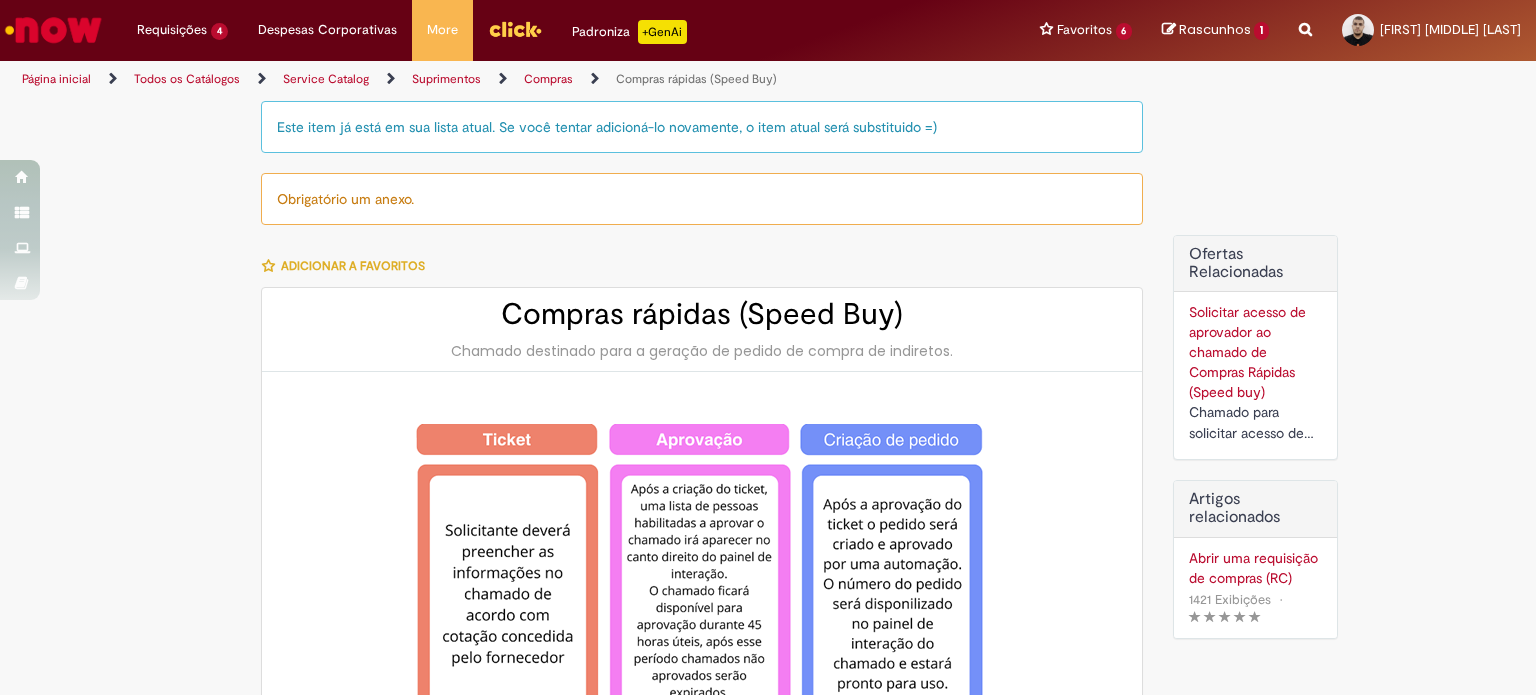 type on "********" 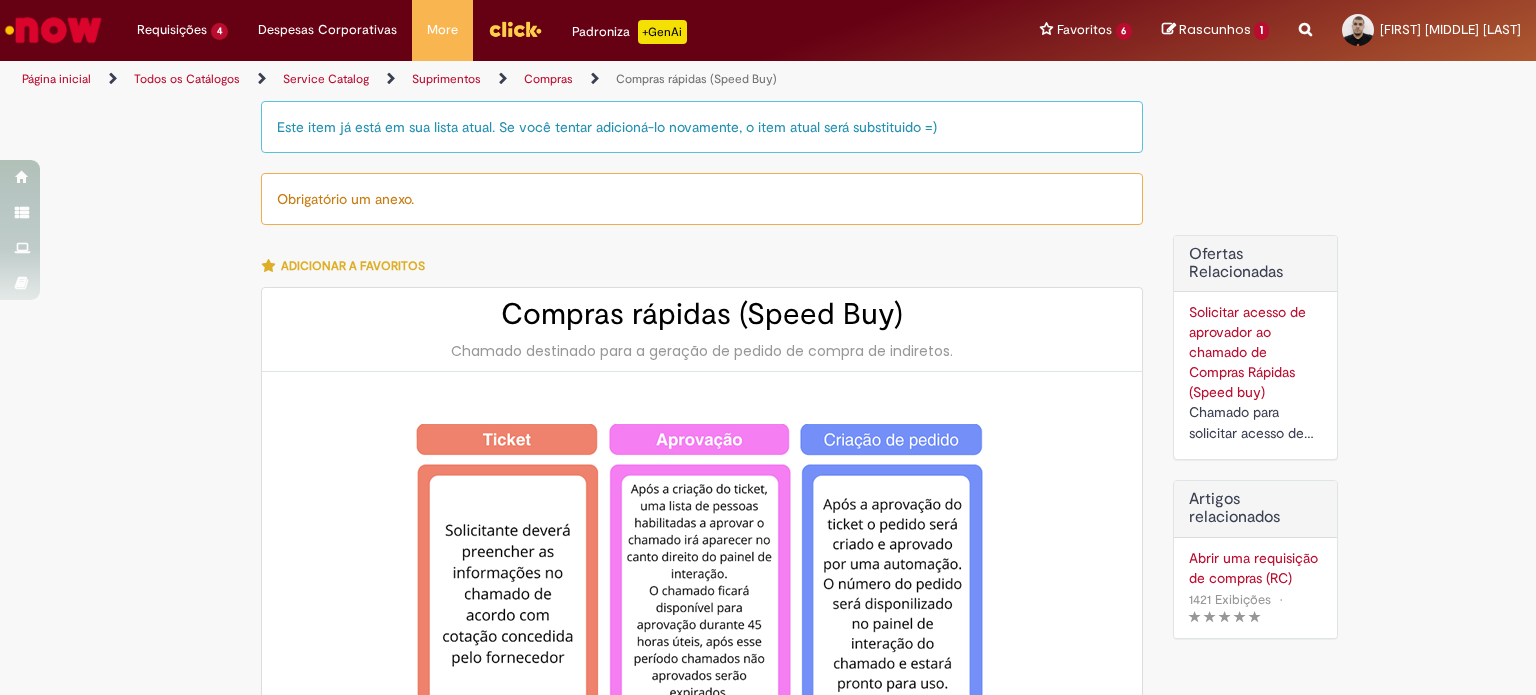 type on "**********" 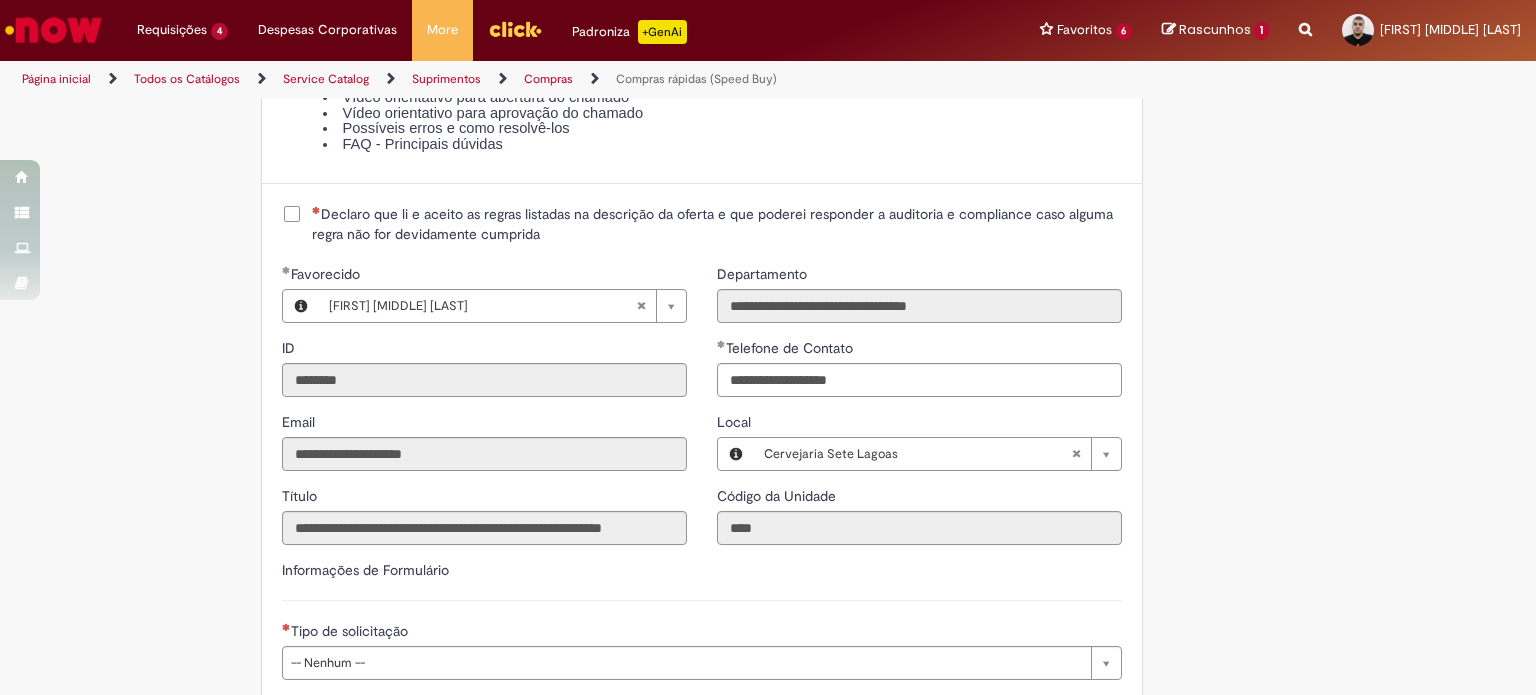 scroll, scrollTop: 2500, scrollLeft: 0, axis: vertical 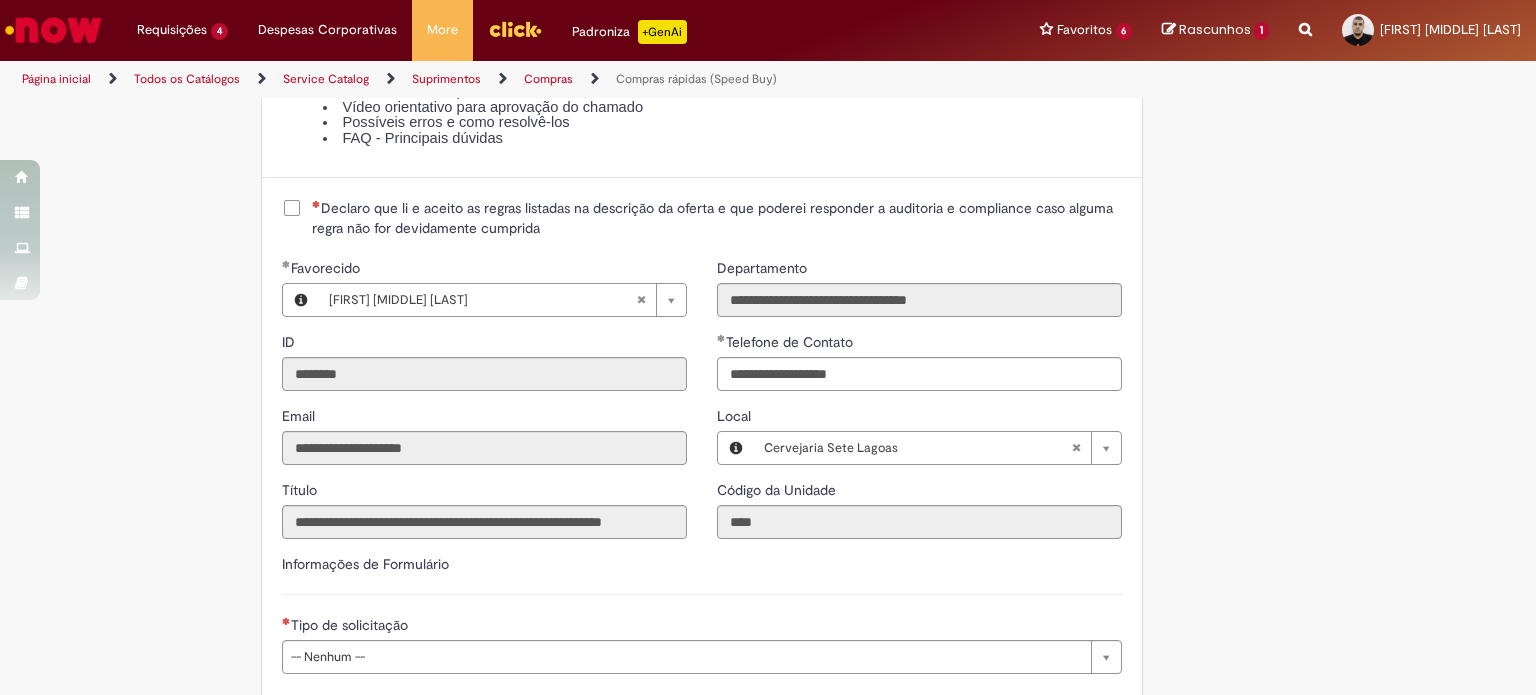 click on "Declaro que li e aceito as regras listadas na descrição da oferta e que poderei responder a auditoria e compliance caso alguma regra não for devidamente cumprida" at bounding box center [717, 218] 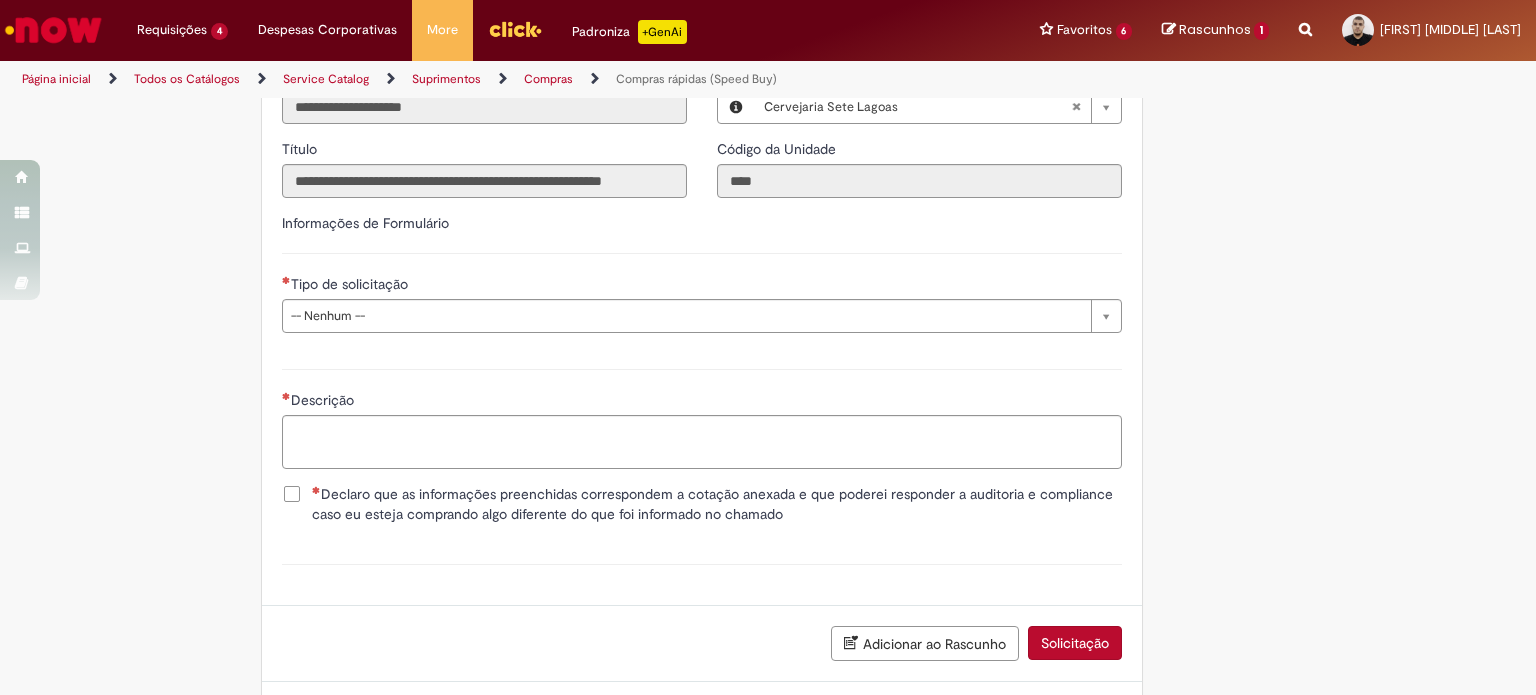 scroll, scrollTop: 2900, scrollLeft: 0, axis: vertical 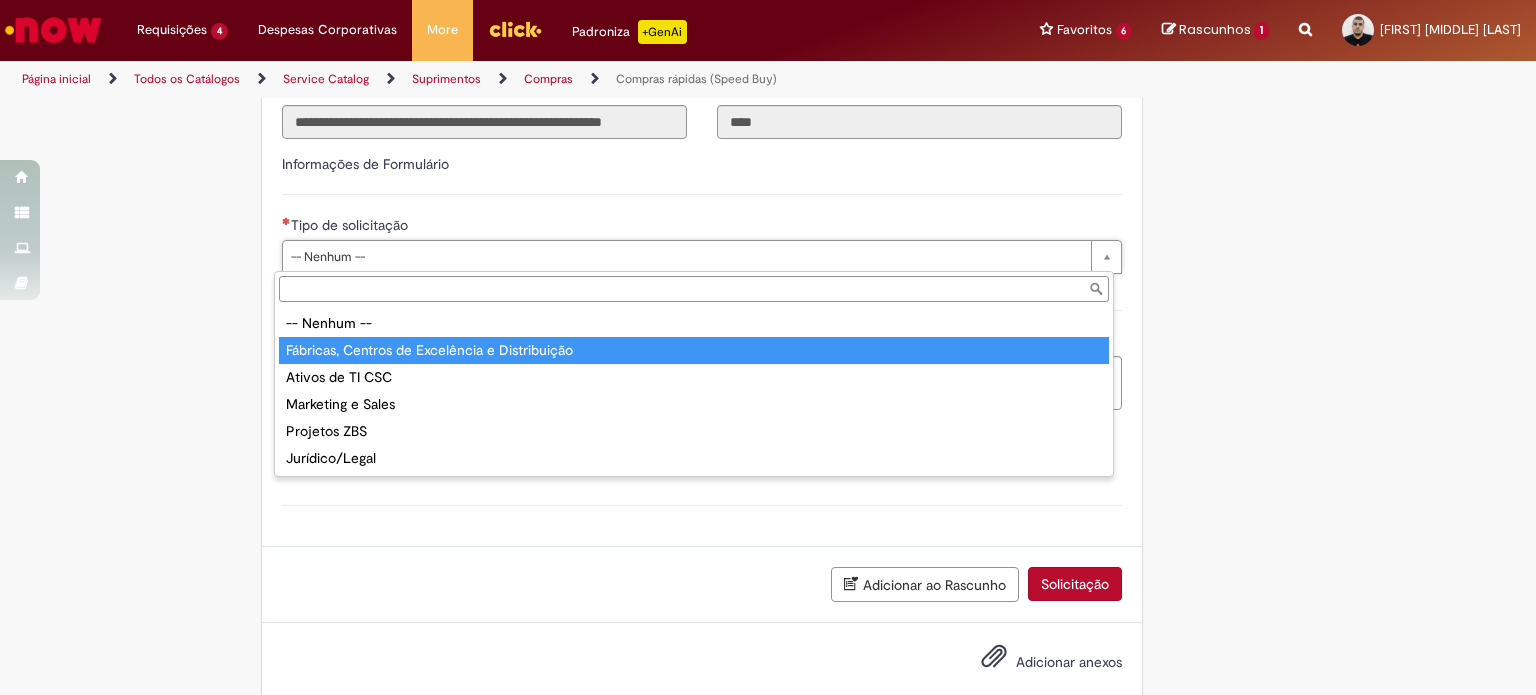 type on "**********" 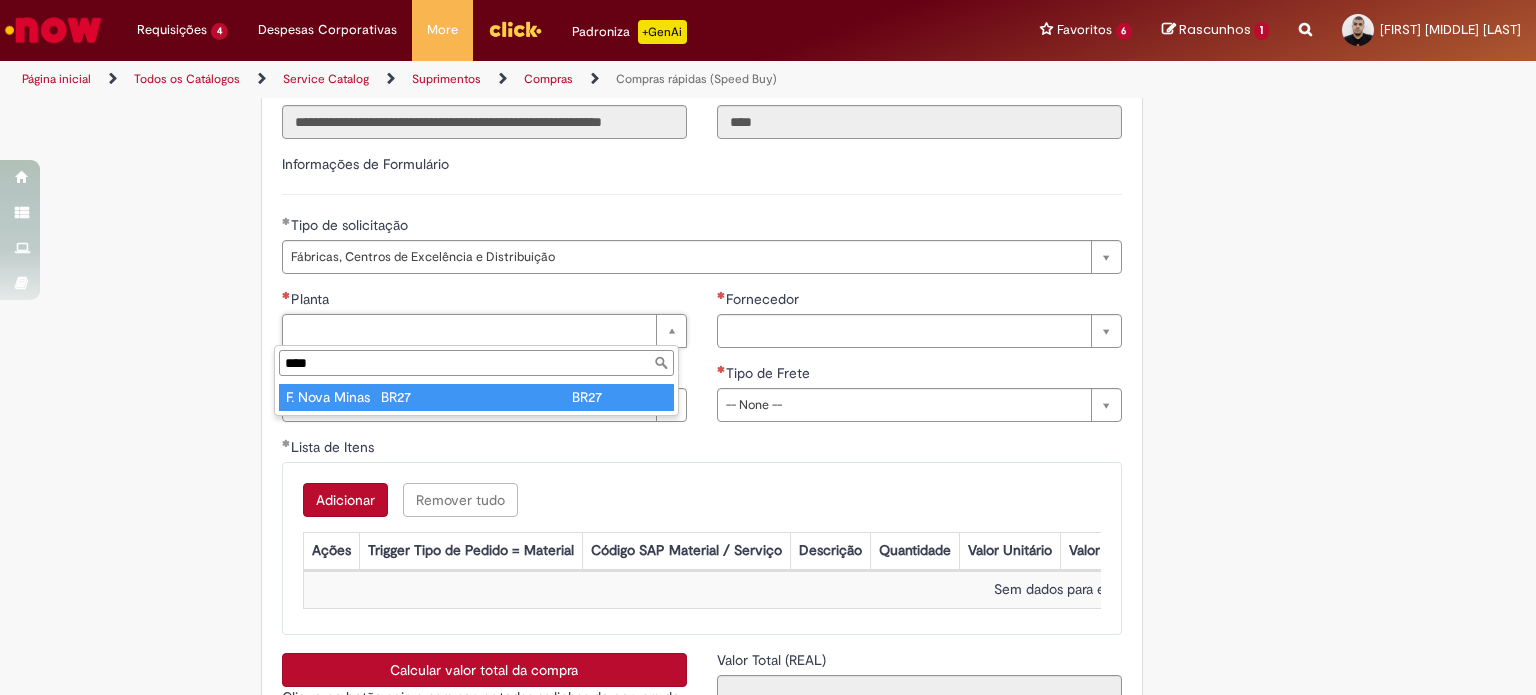type on "****" 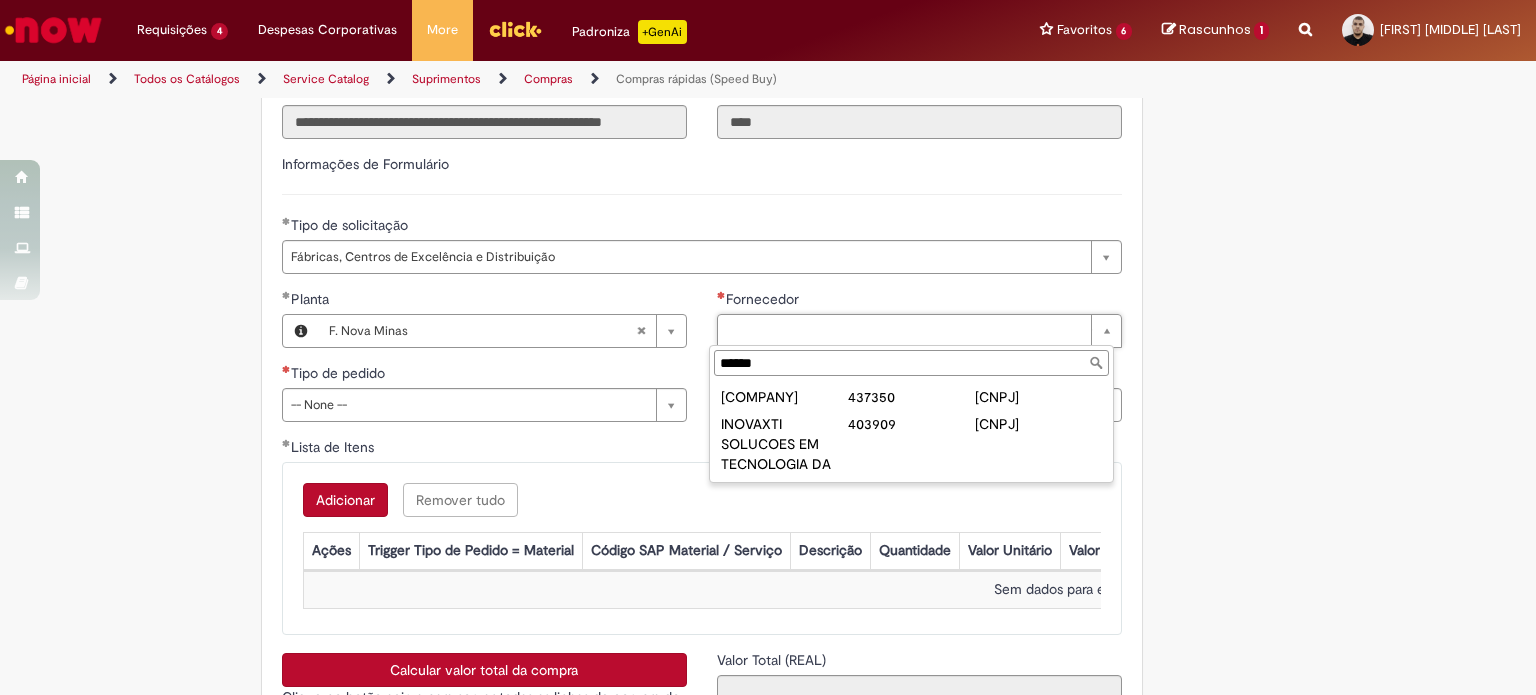 type on "******" 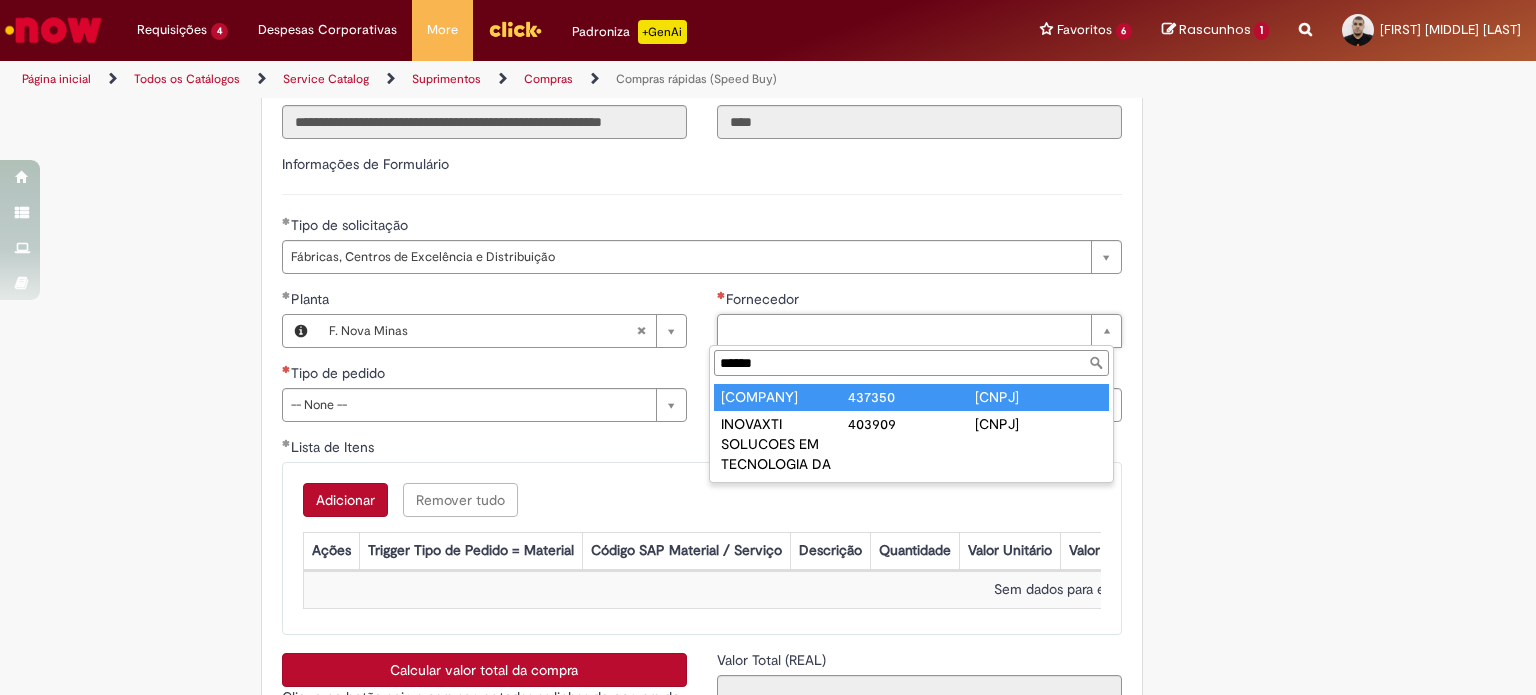 type on "**********" 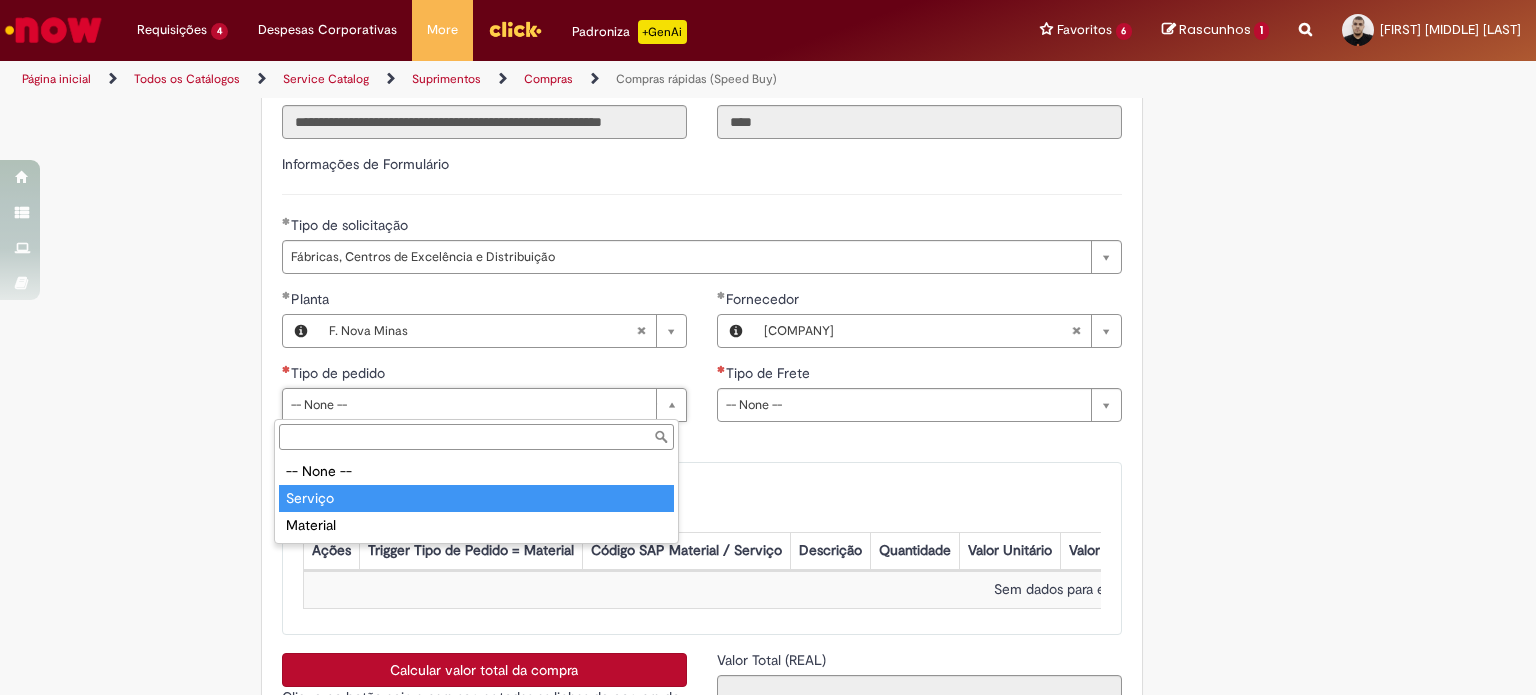 type on "*******" 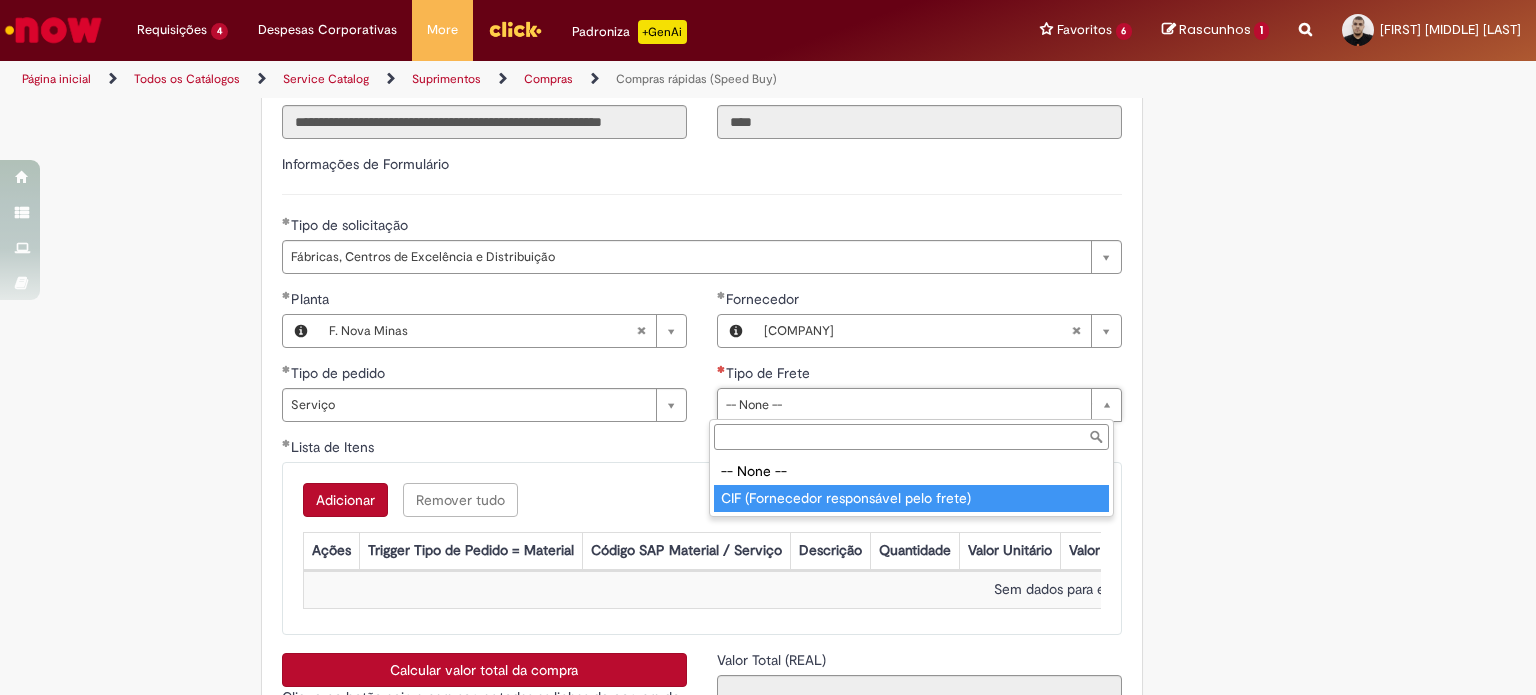 drag, startPoint x: 778, startPoint y: 499, endPoint x: 747, endPoint y: 495, distance: 31.257 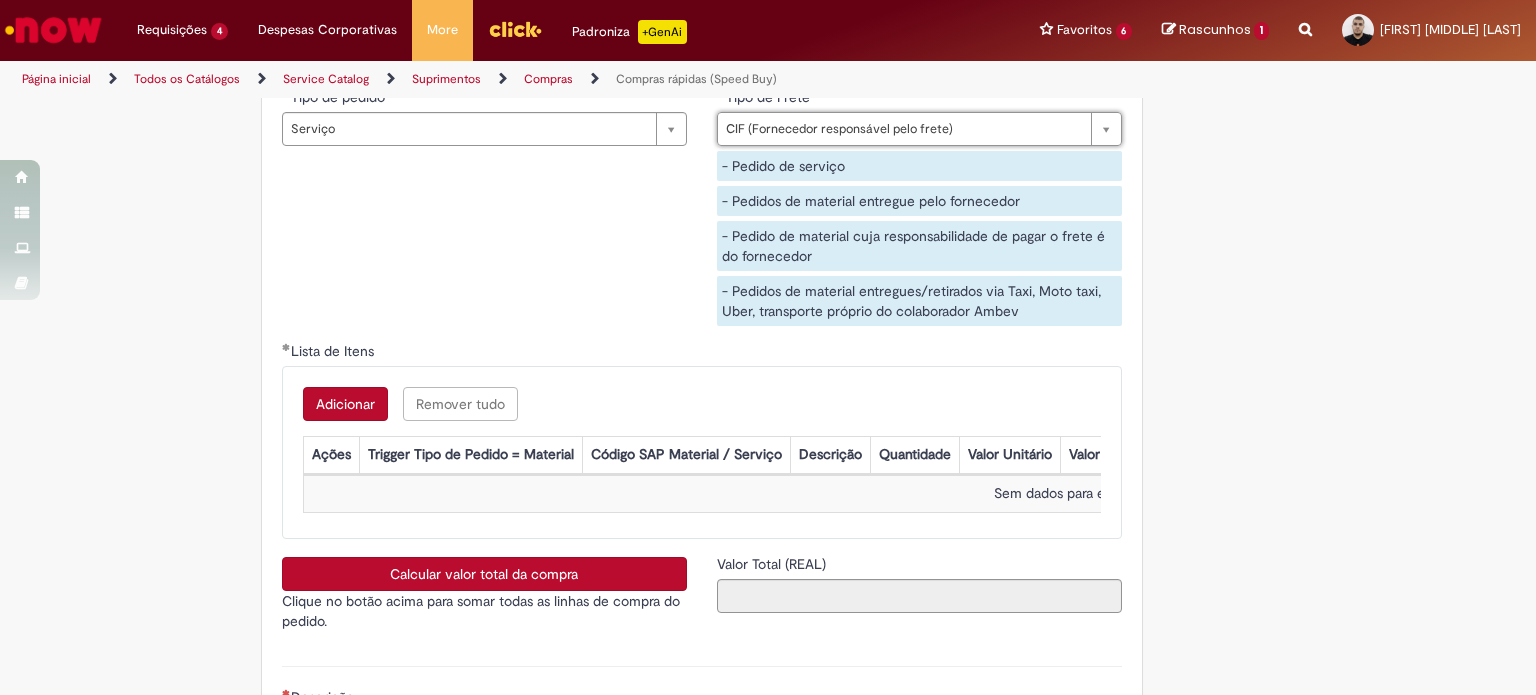 scroll, scrollTop: 3200, scrollLeft: 0, axis: vertical 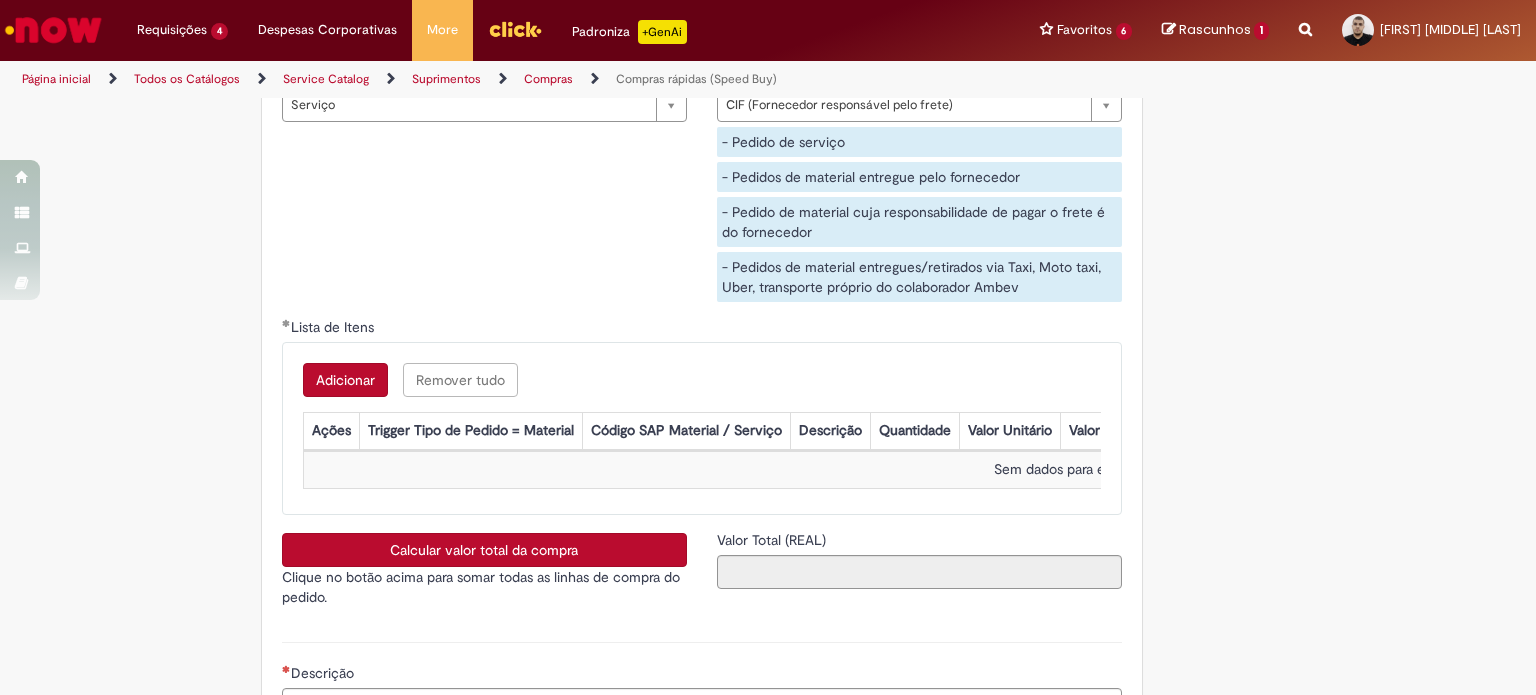 click on "Adicionar" at bounding box center [345, 380] 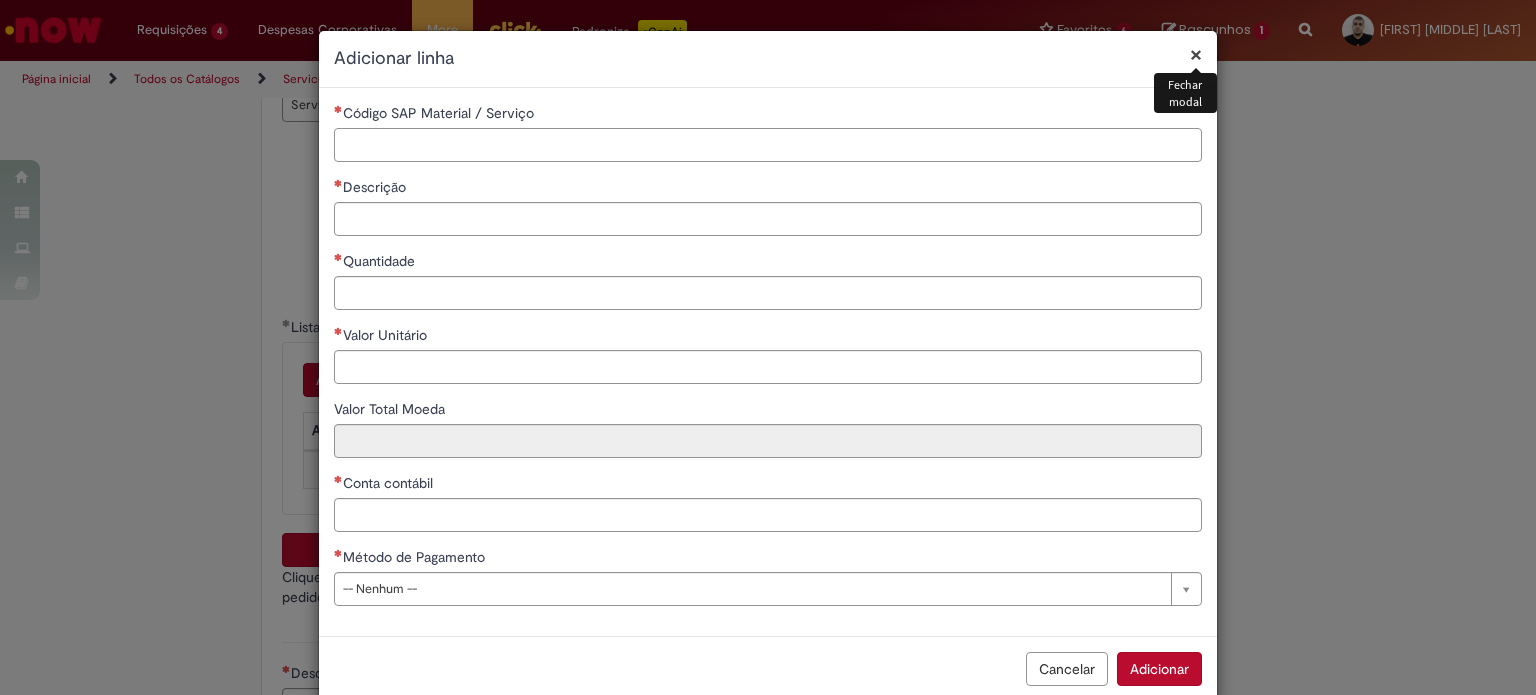 click on "Código SAP Material / Serviço" at bounding box center (768, 145) 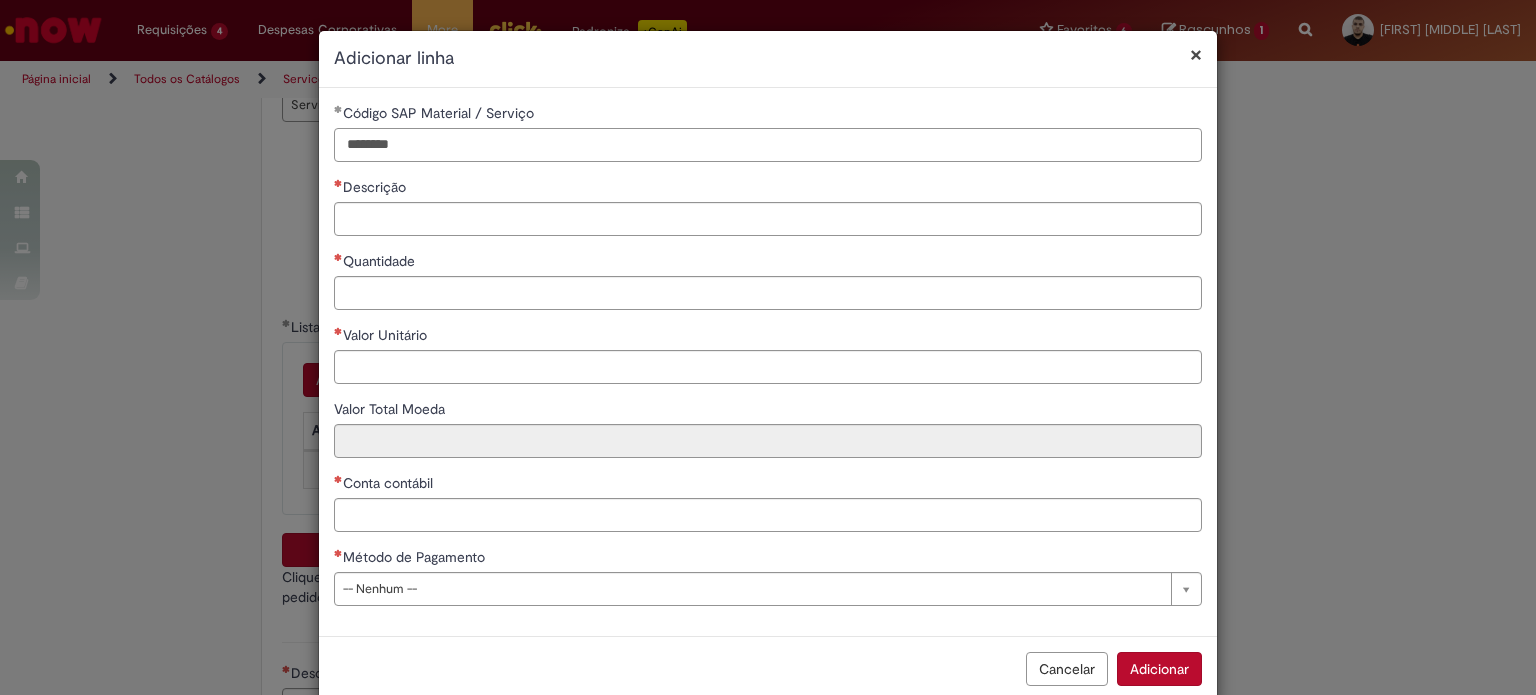type on "********" 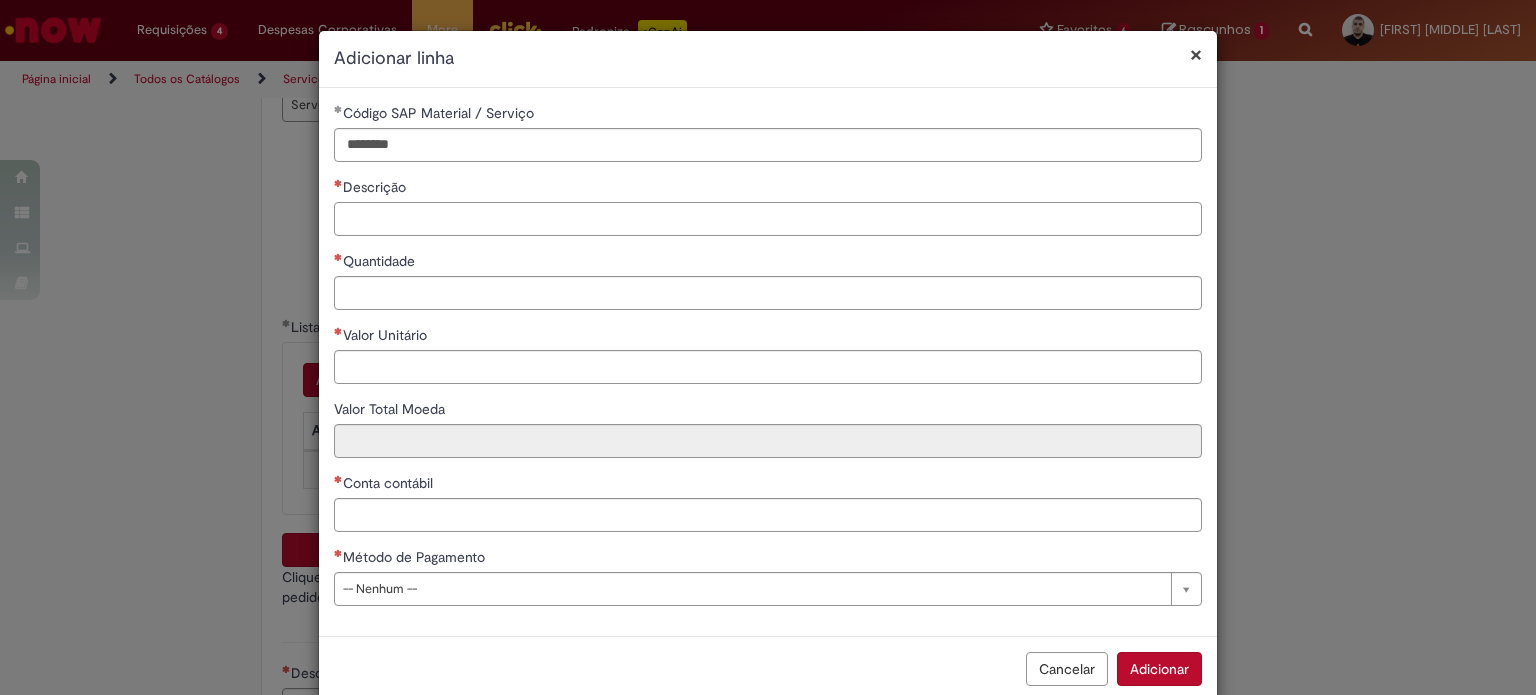 click on "Descrição" at bounding box center (768, 219) 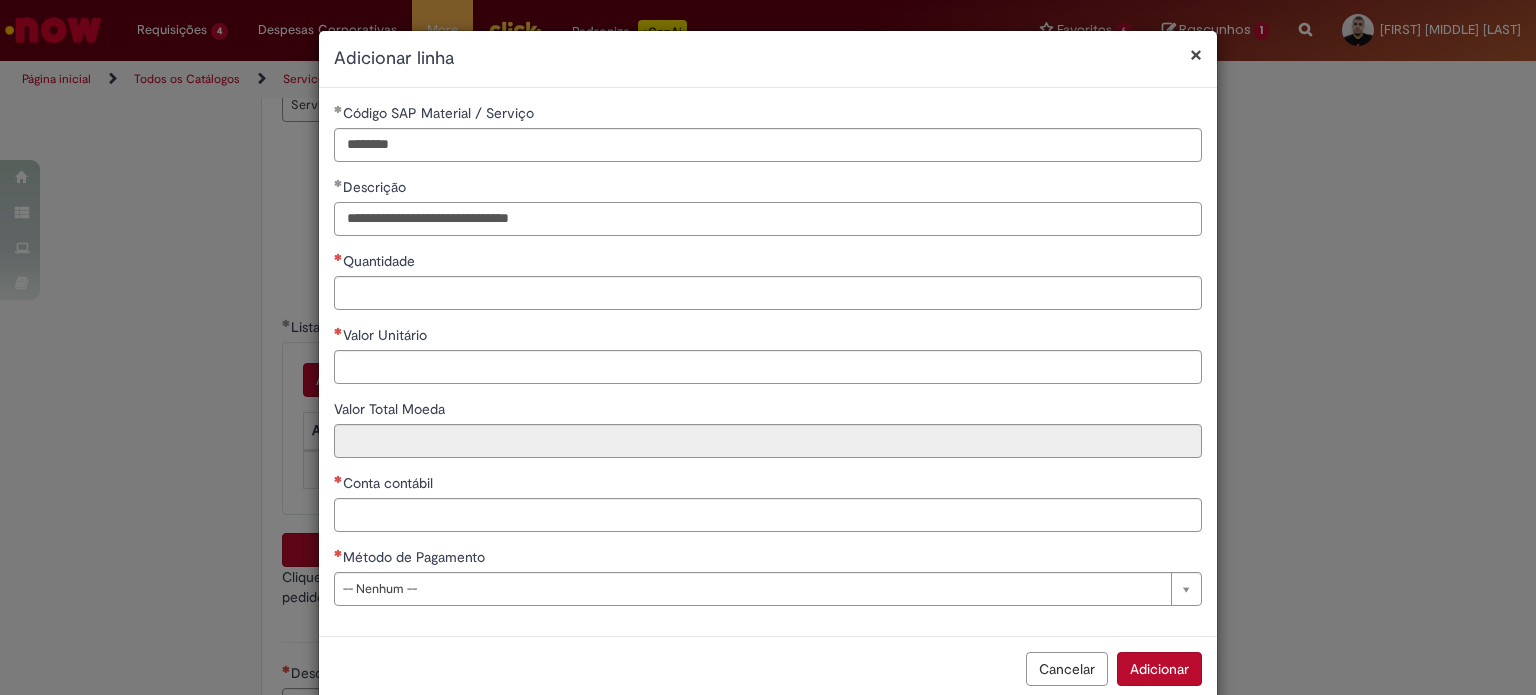 type on "**********" 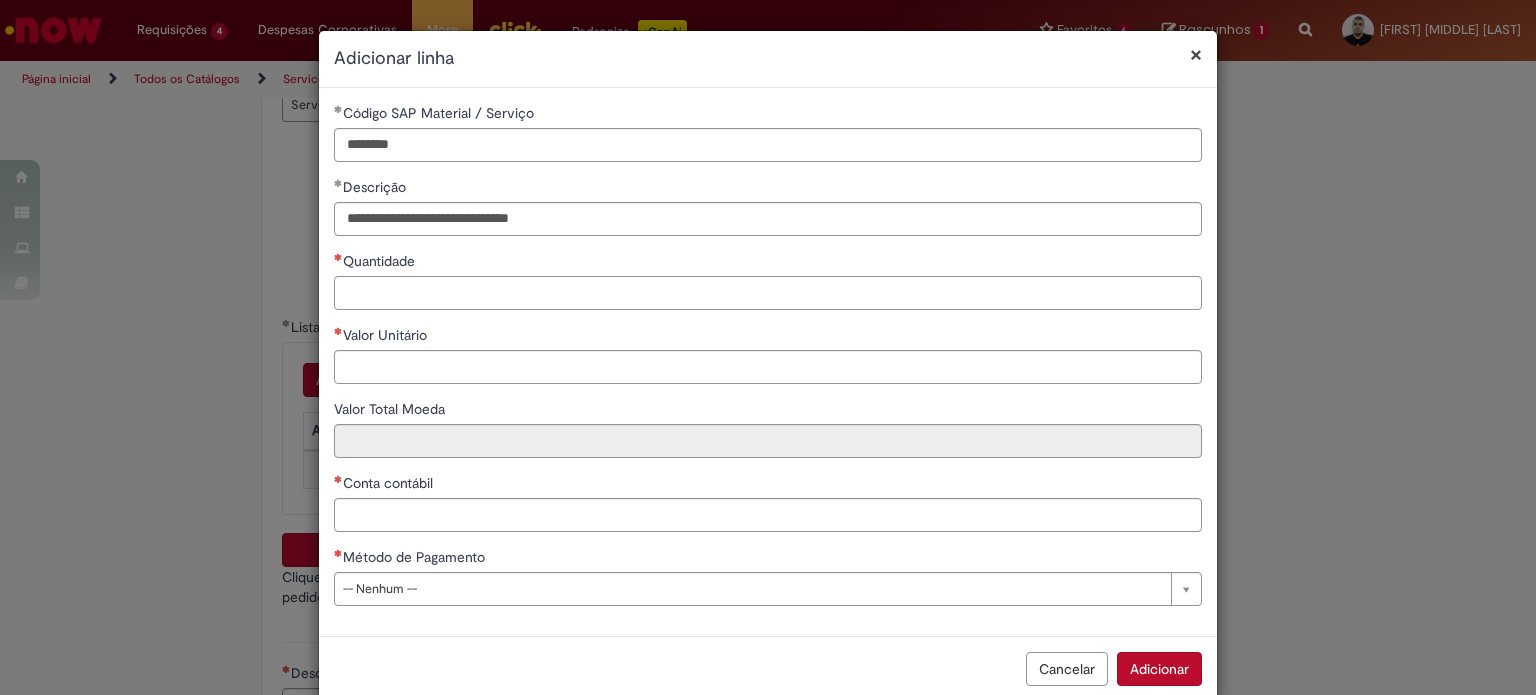 click on "Quantidade" at bounding box center (768, 293) 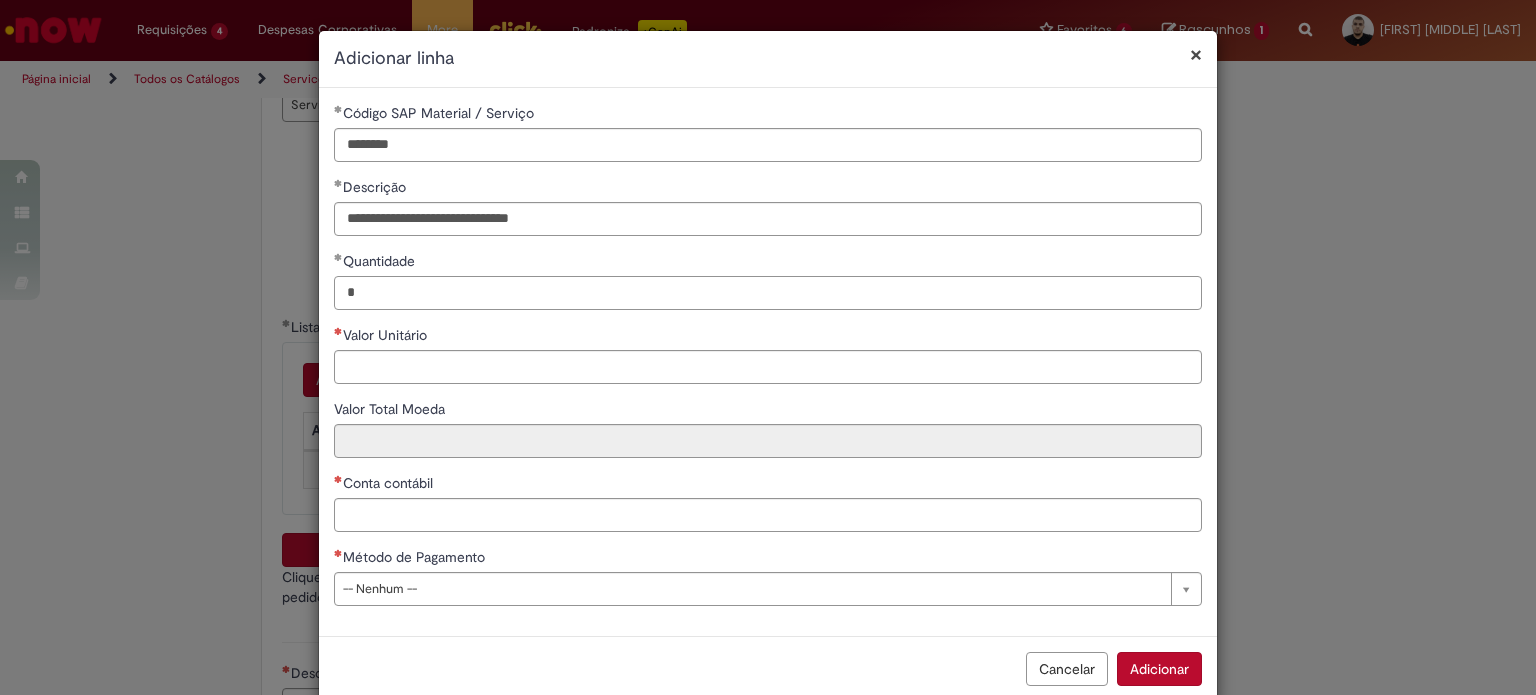 drag, startPoint x: 367, startPoint y: 290, endPoint x: 322, endPoint y: 286, distance: 45.17743 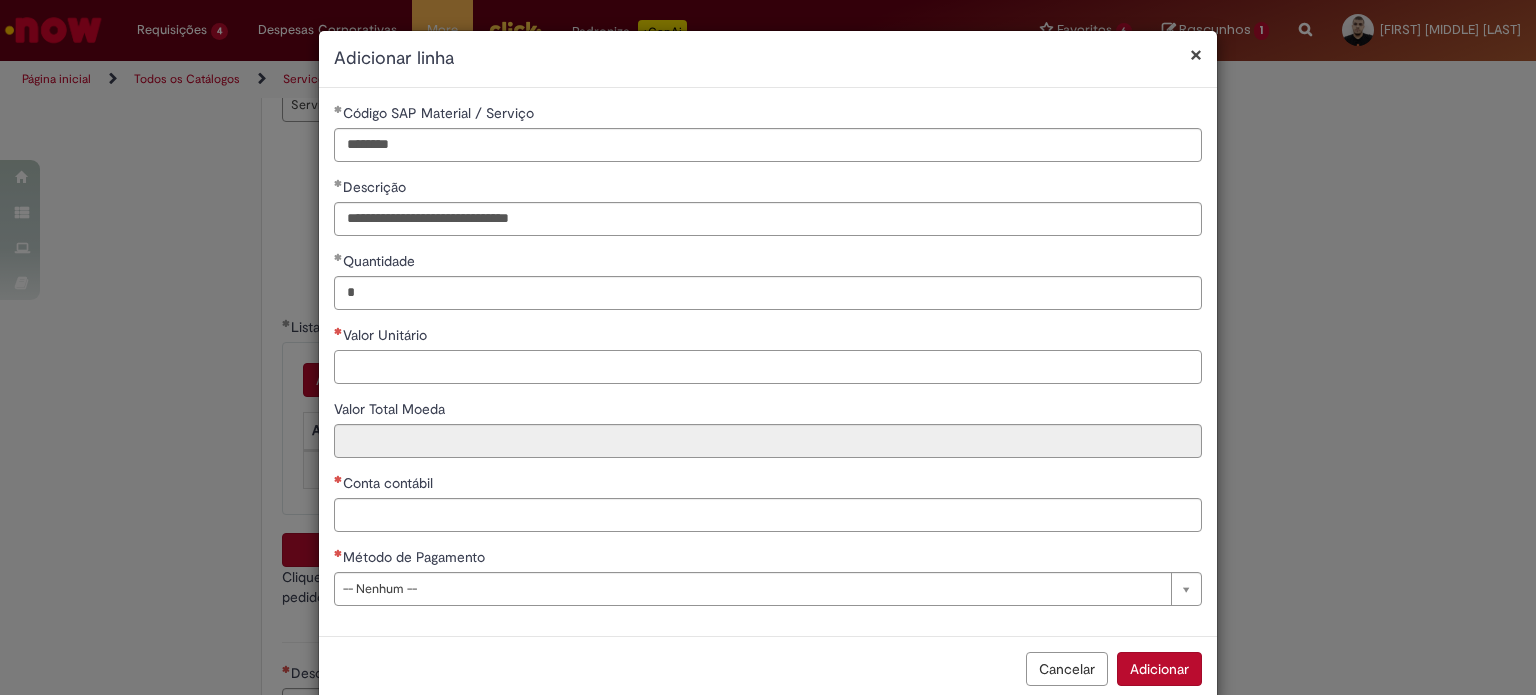 click on "Valor Unitário" at bounding box center (768, 367) 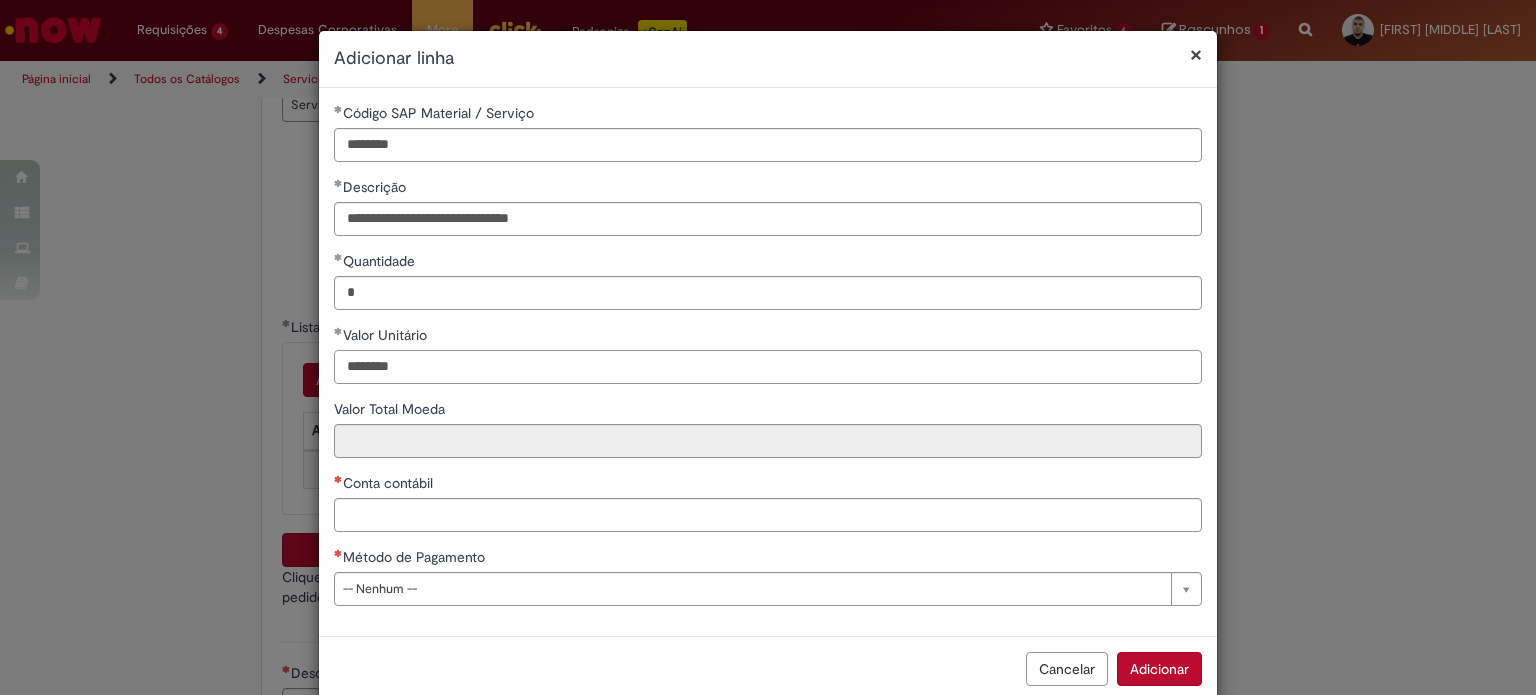 type on "********" 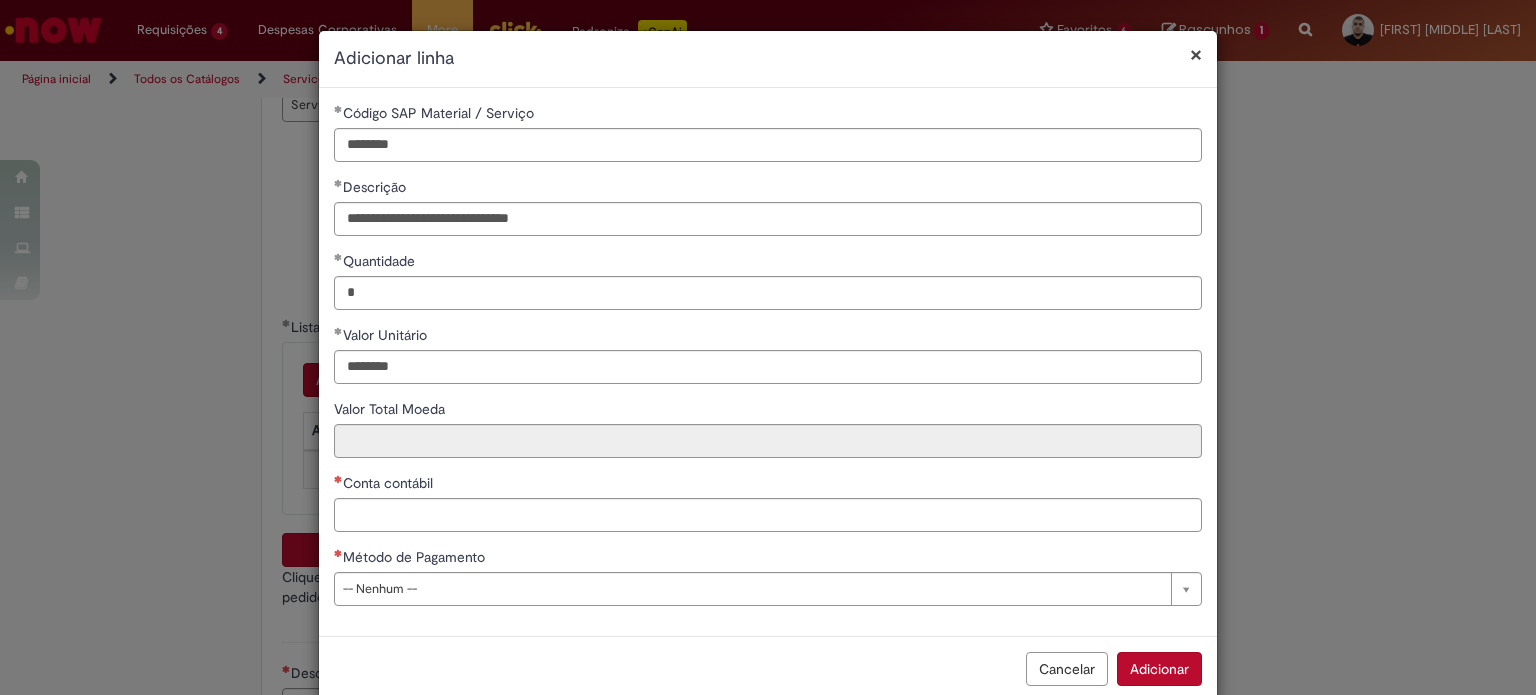 type on "********" 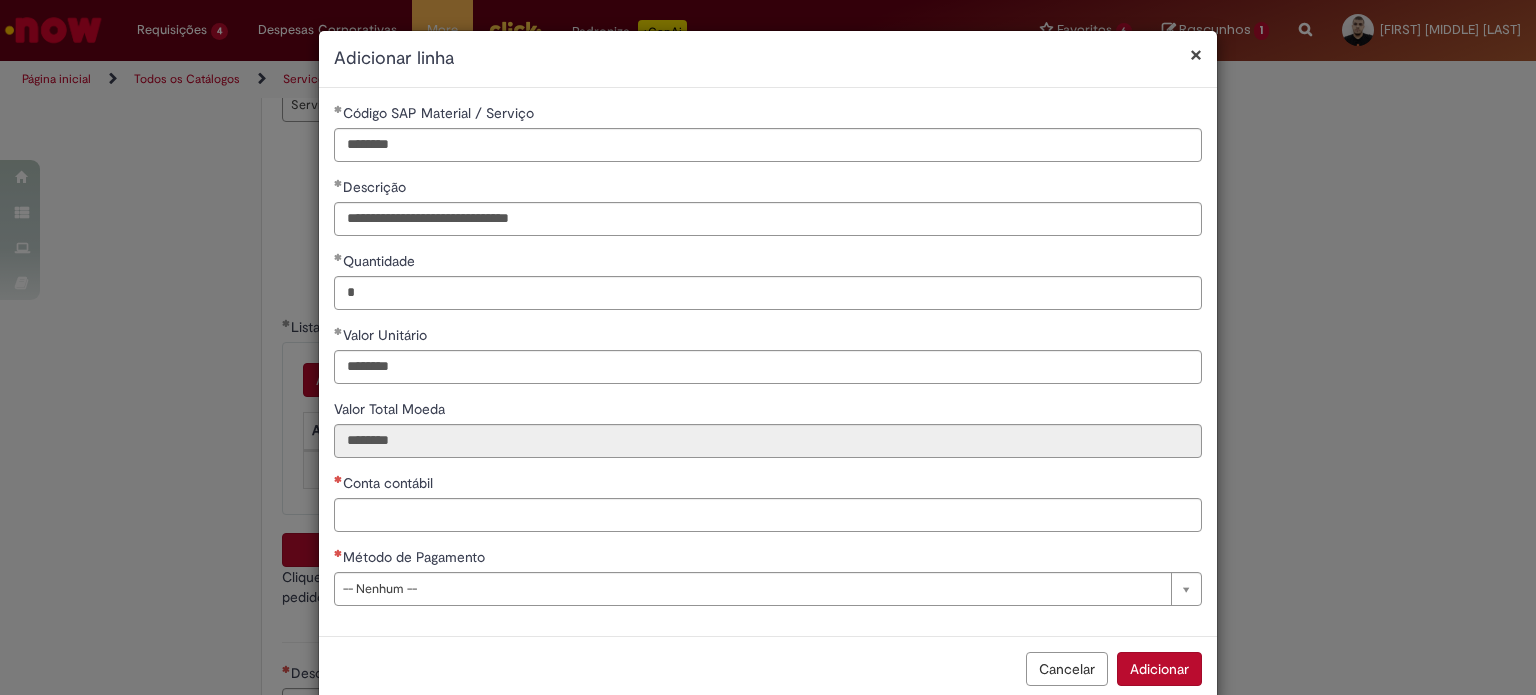 click on "Conta contábil" at bounding box center [768, 485] 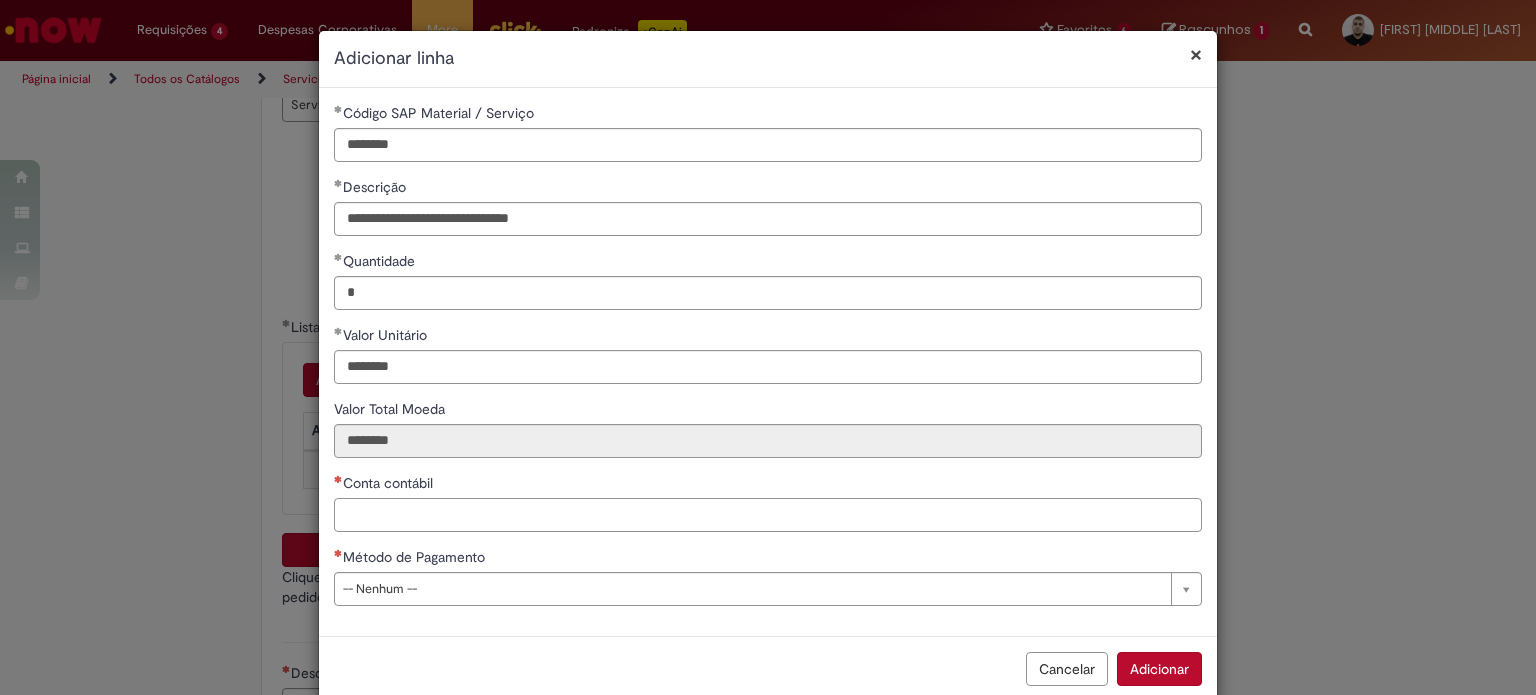 click on "Conta contábil" at bounding box center (768, 515) 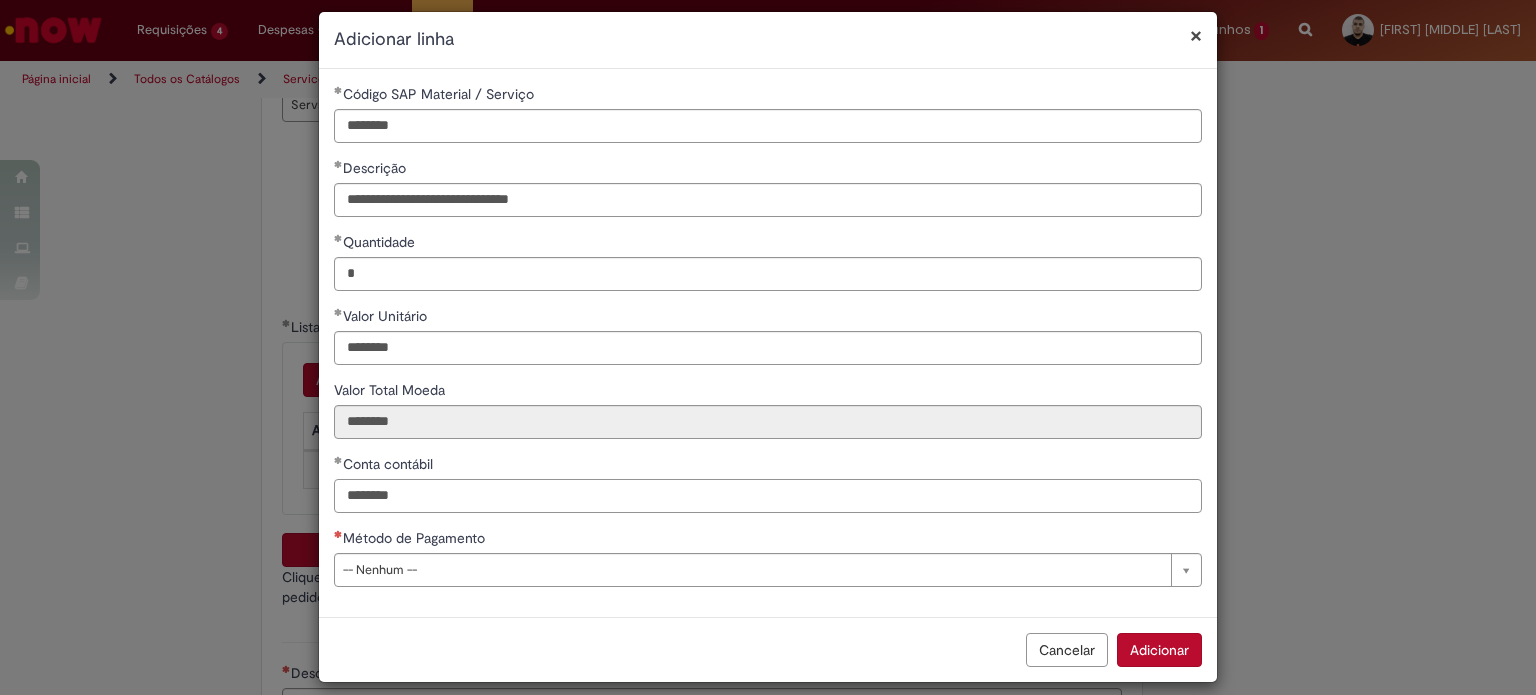 scroll, scrollTop: 35, scrollLeft: 0, axis: vertical 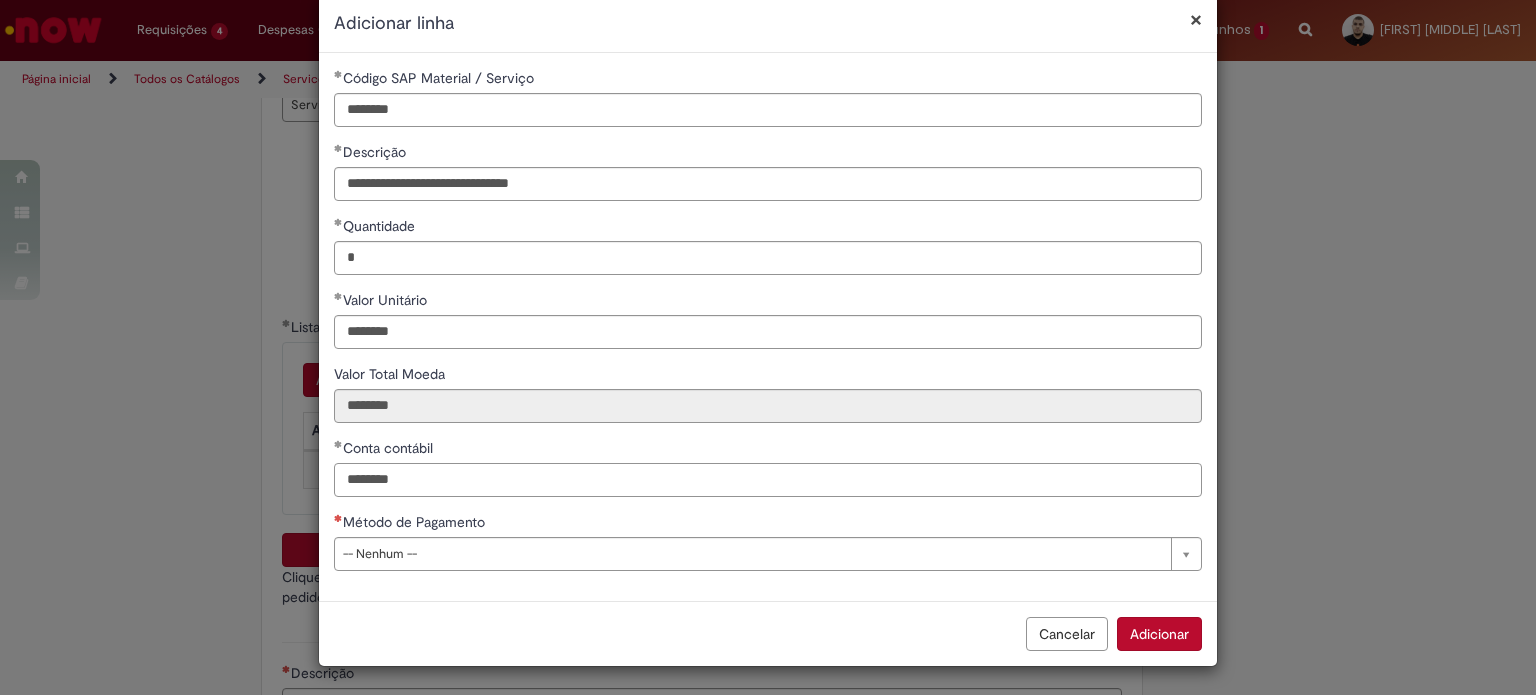 type on "********" 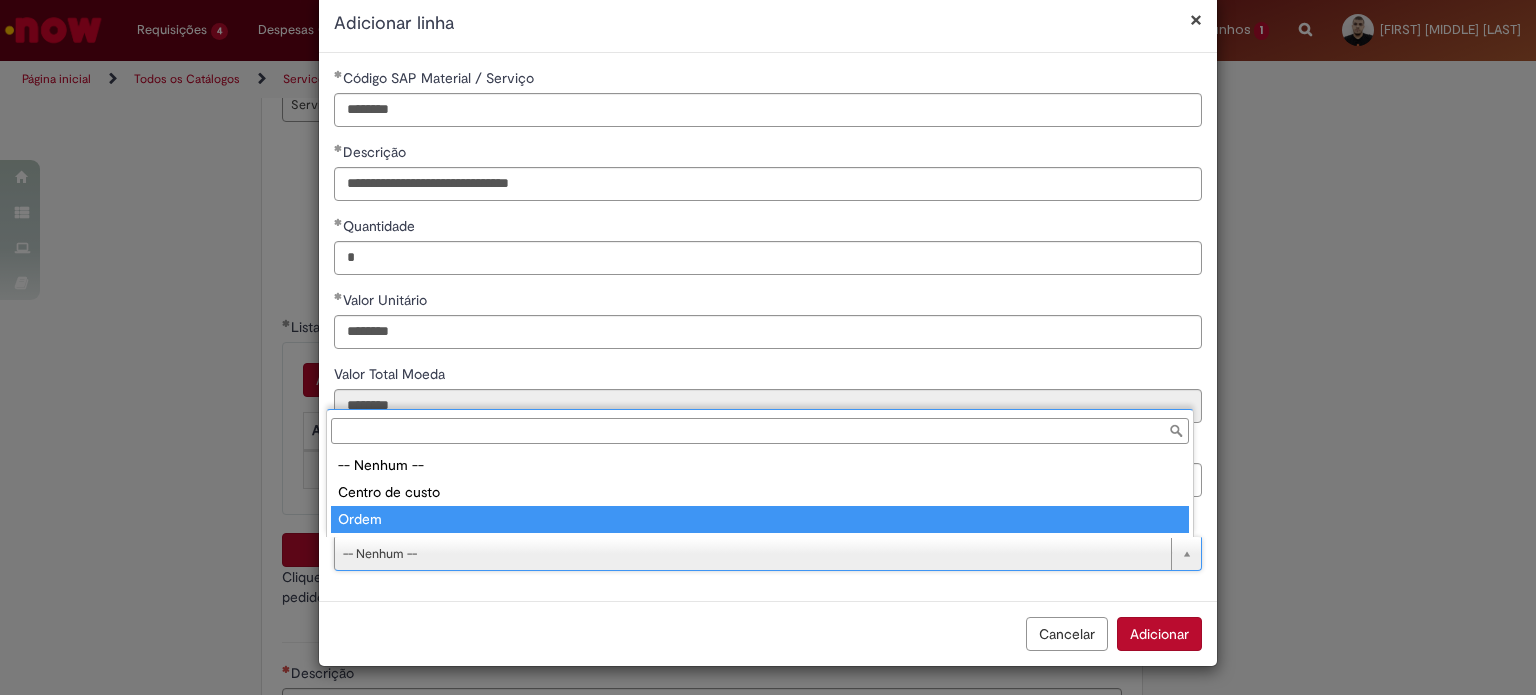 type on "*****" 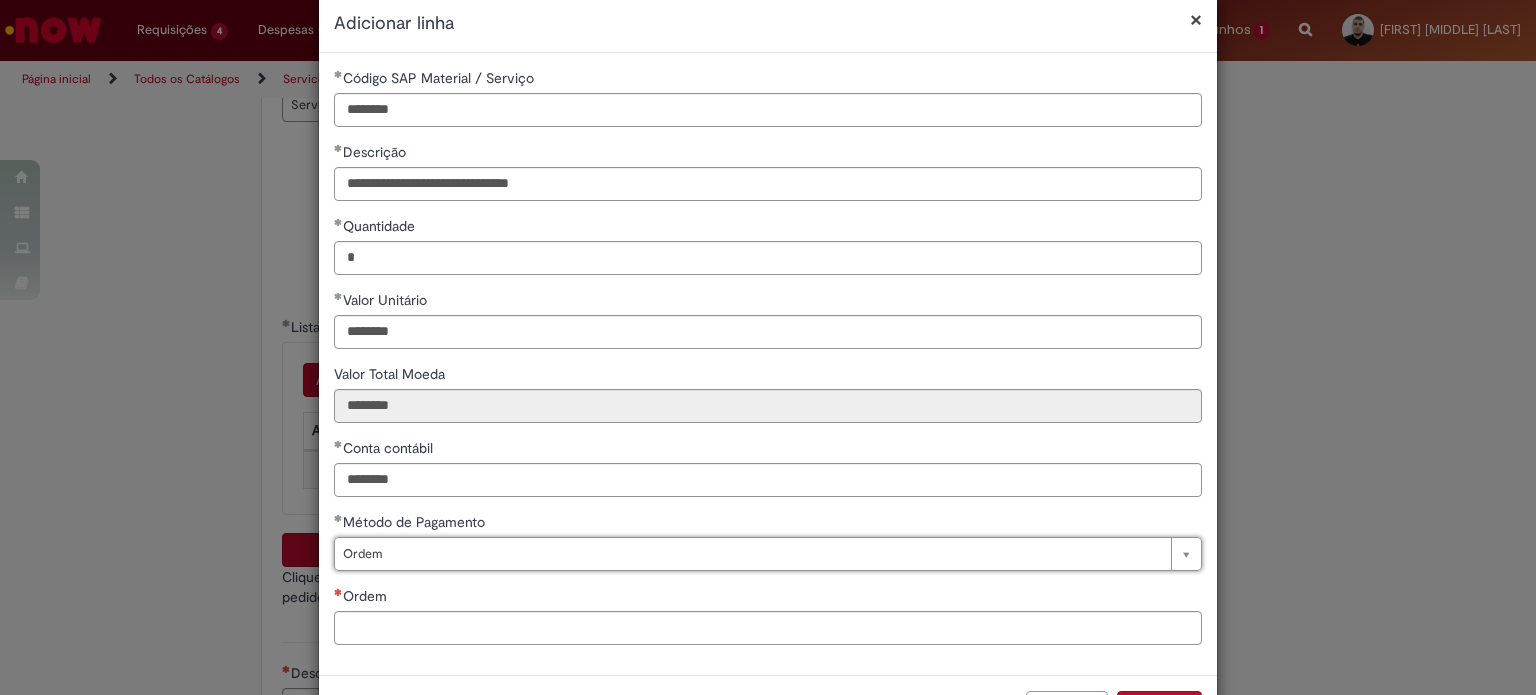 scroll, scrollTop: 109, scrollLeft: 0, axis: vertical 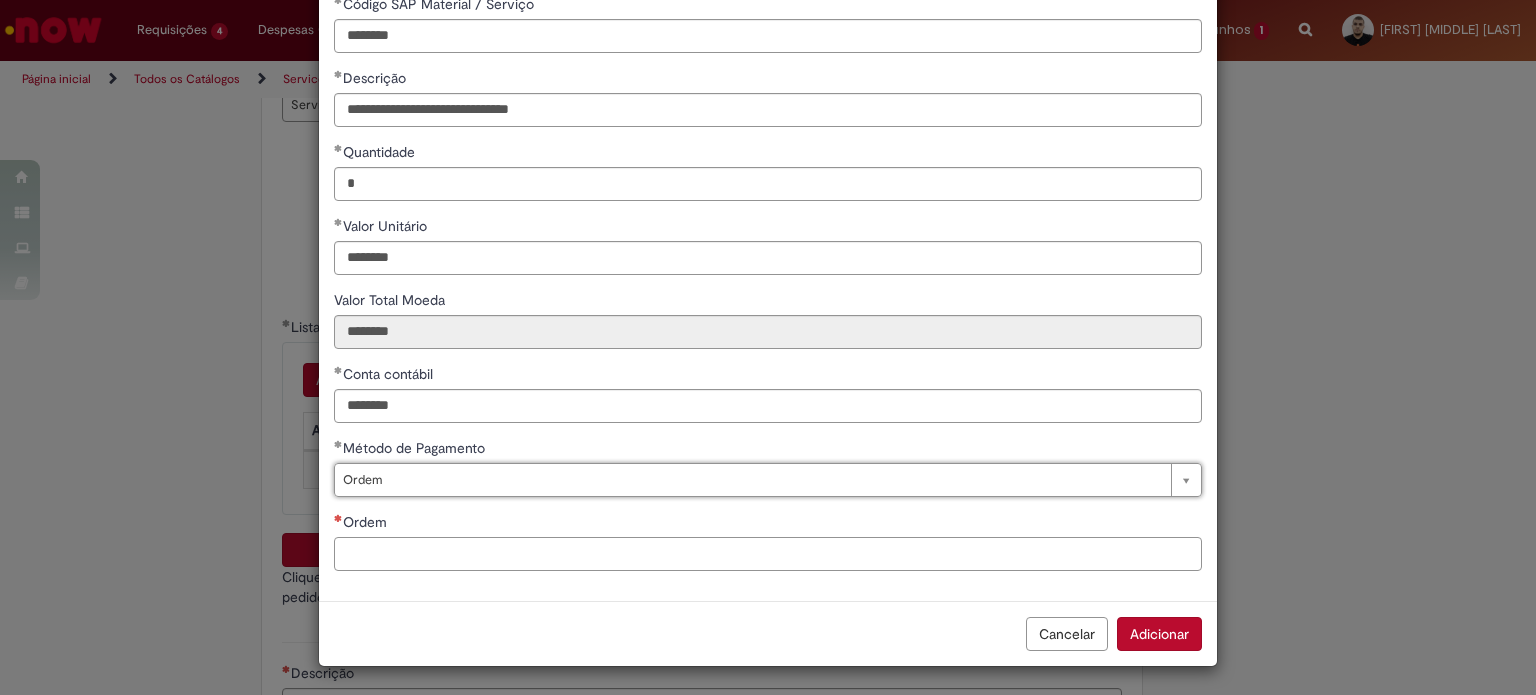 click on "Ordem" at bounding box center (768, 554) 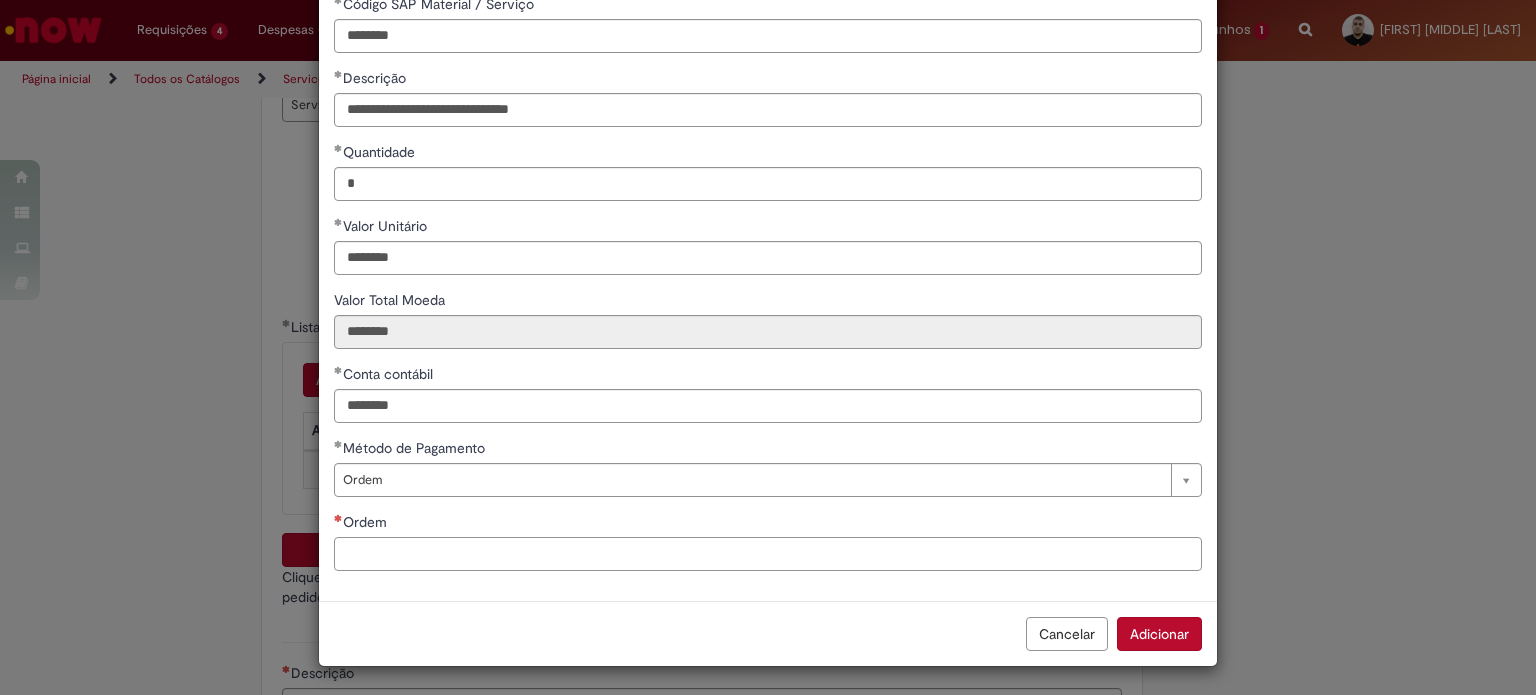 click on "Ordem" at bounding box center [768, 554] 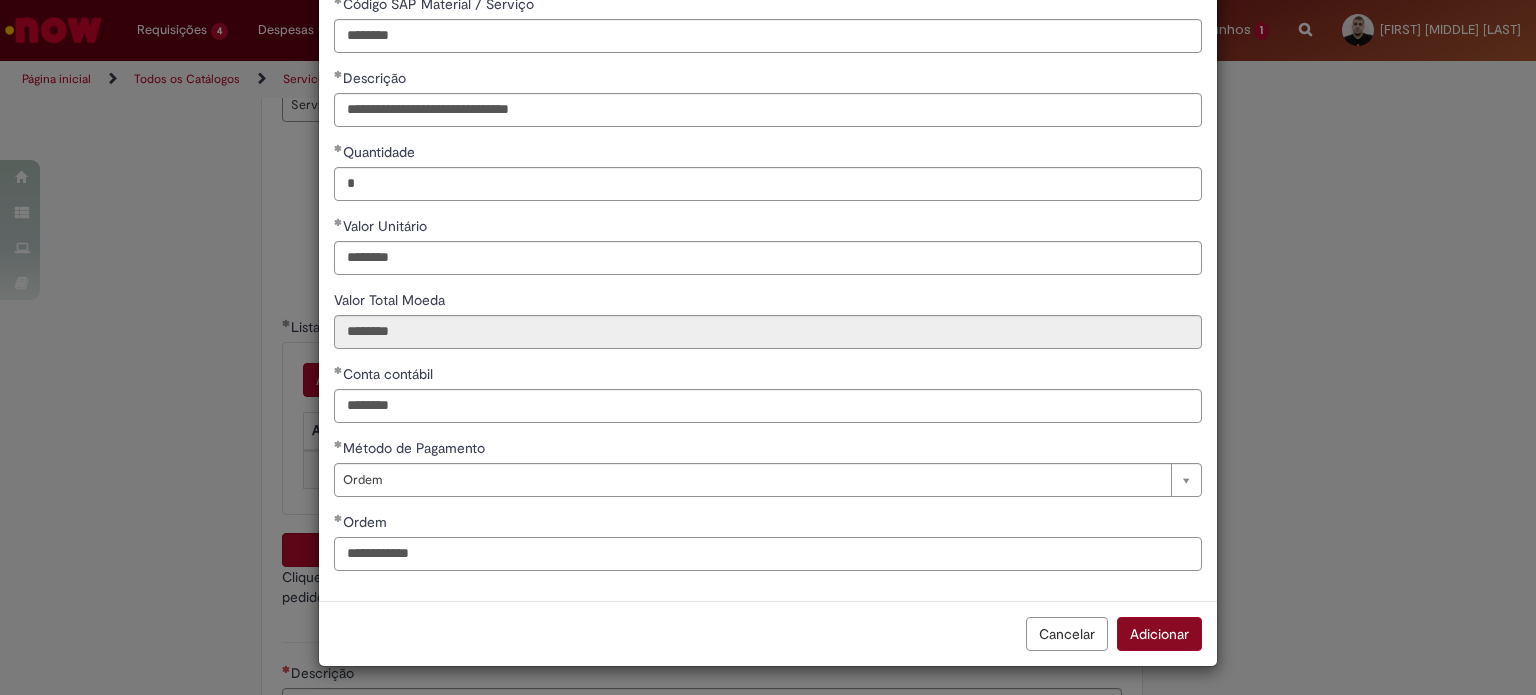 type on "**********" 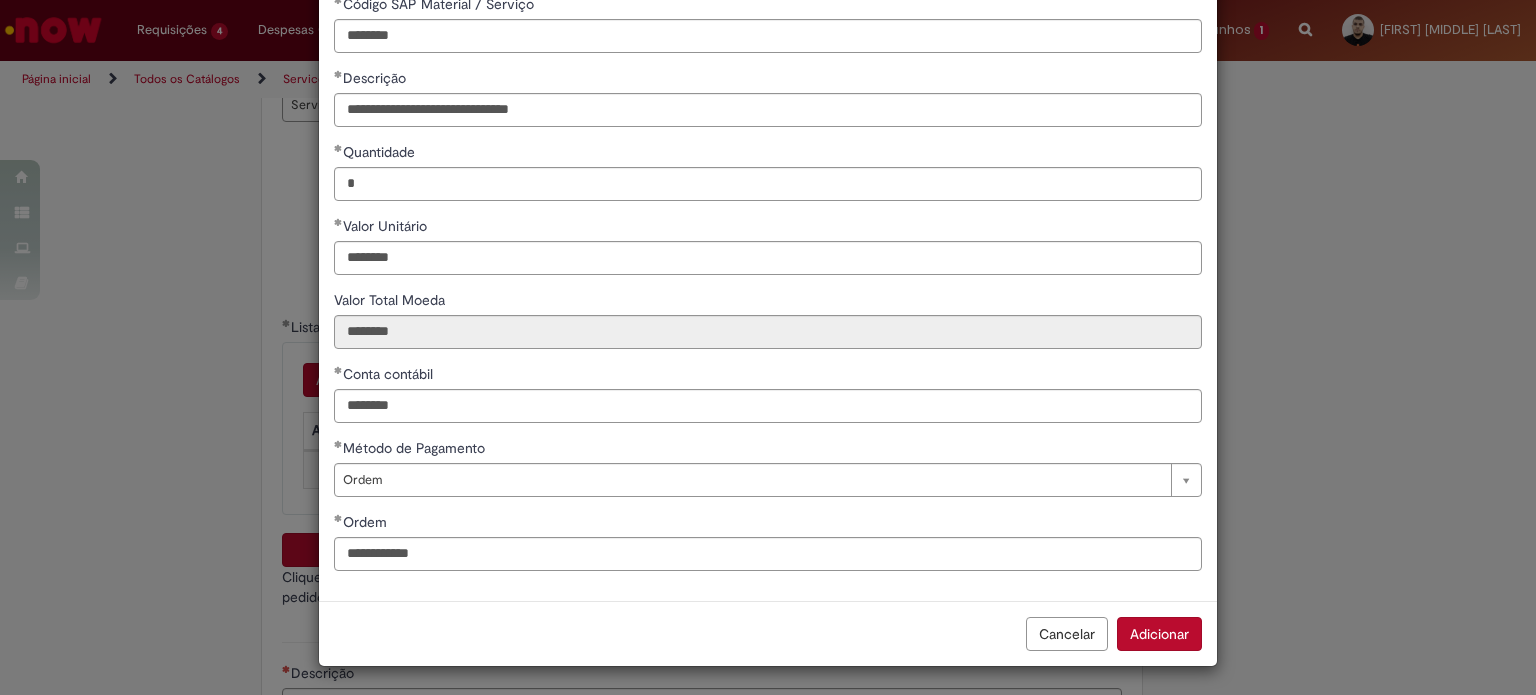 click on "Adicionar" at bounding box center [1159, 634] 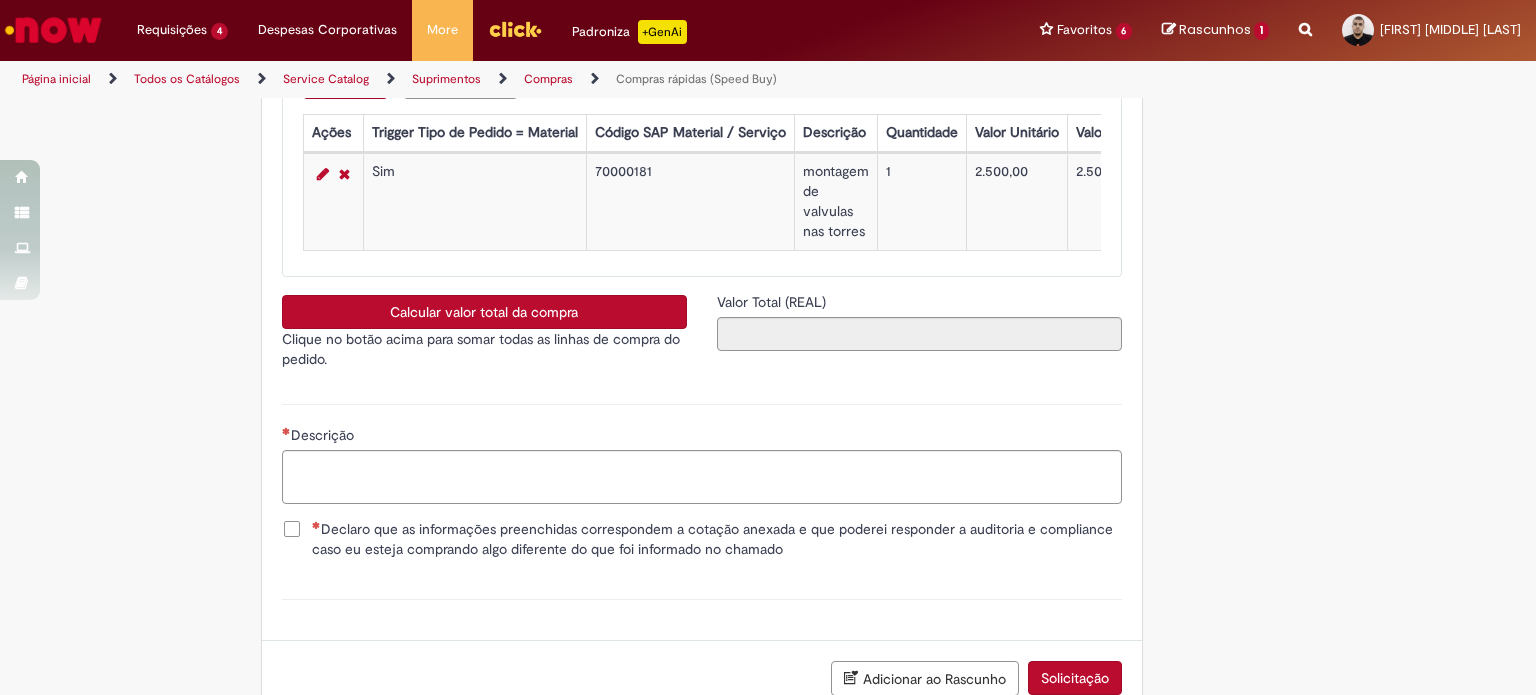 scroll, scrollTop: 3500, scrollLeft: 0, axis: vertical 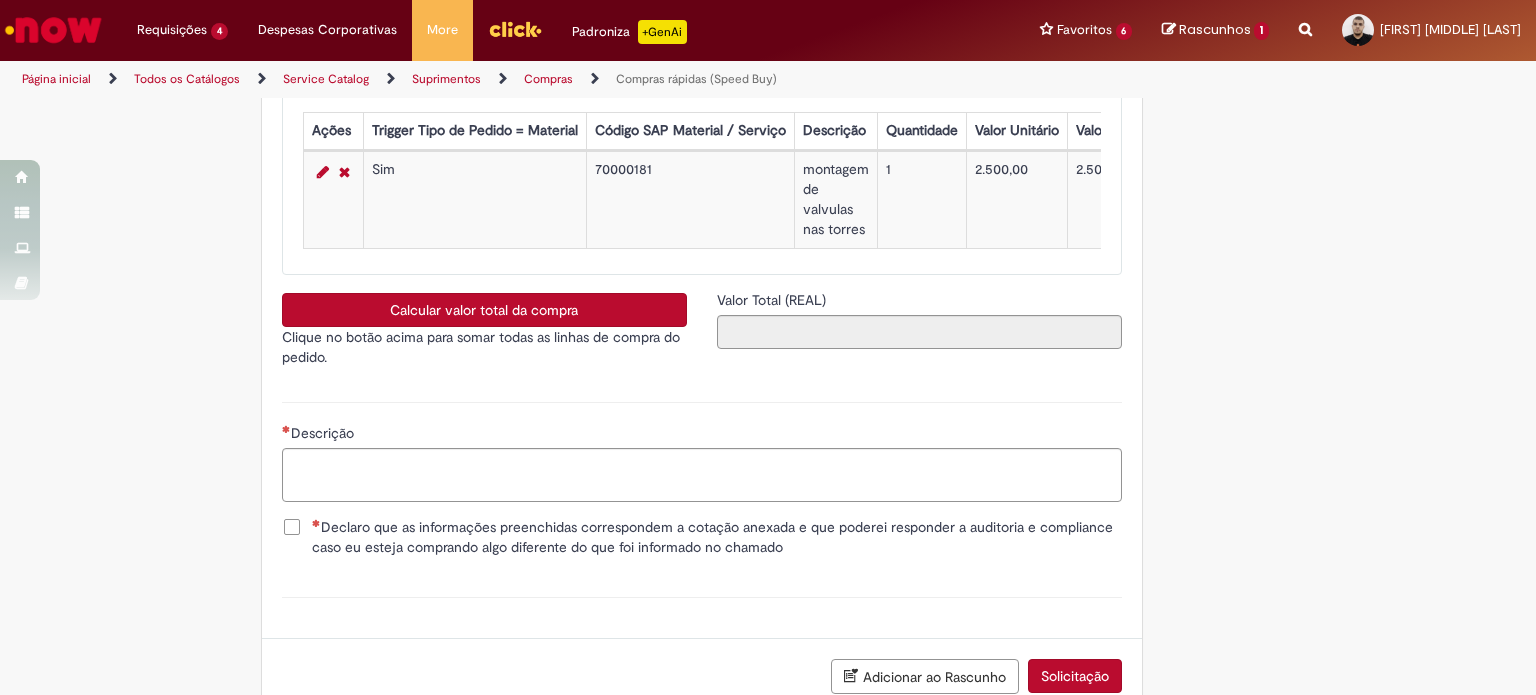 click on "Calcular valor total da compra" at bounding box center (484, 310) 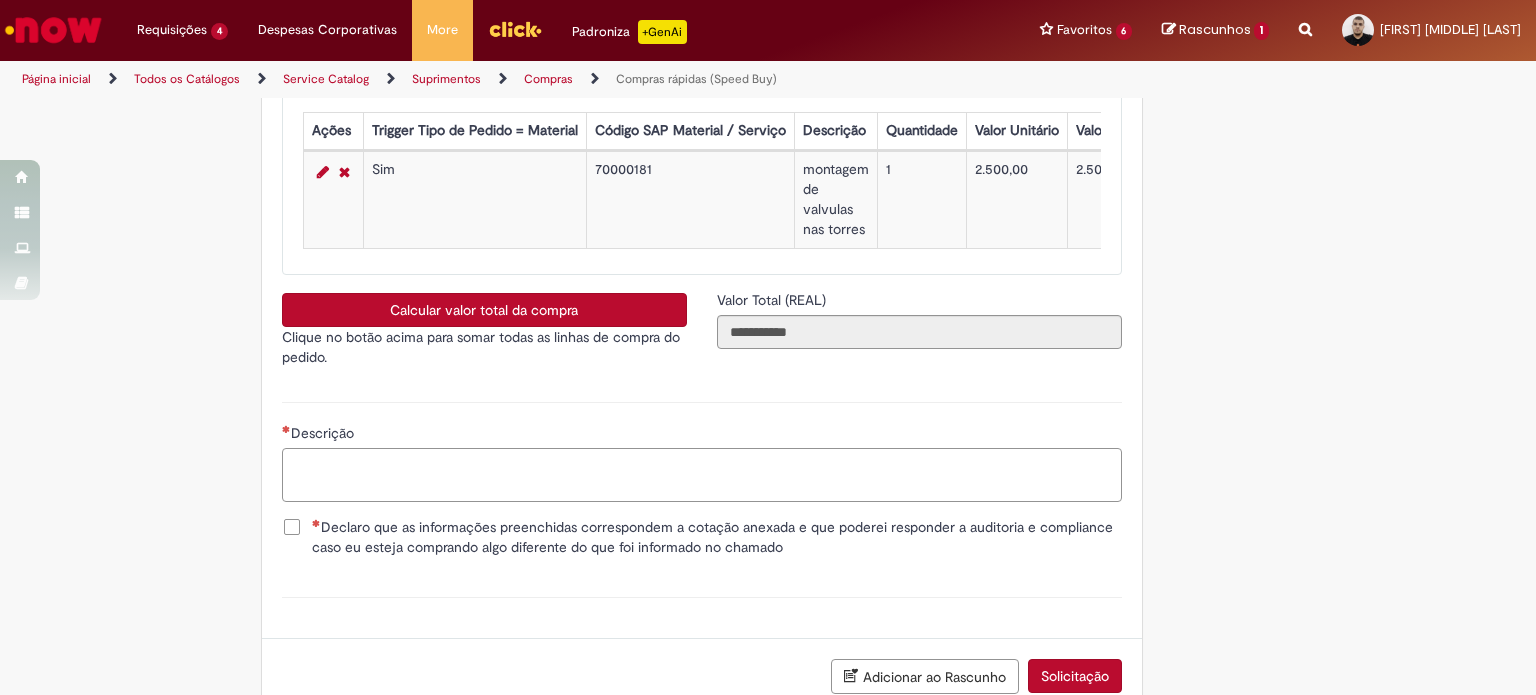 click on "Descrição" at bounding box center [702, 475] 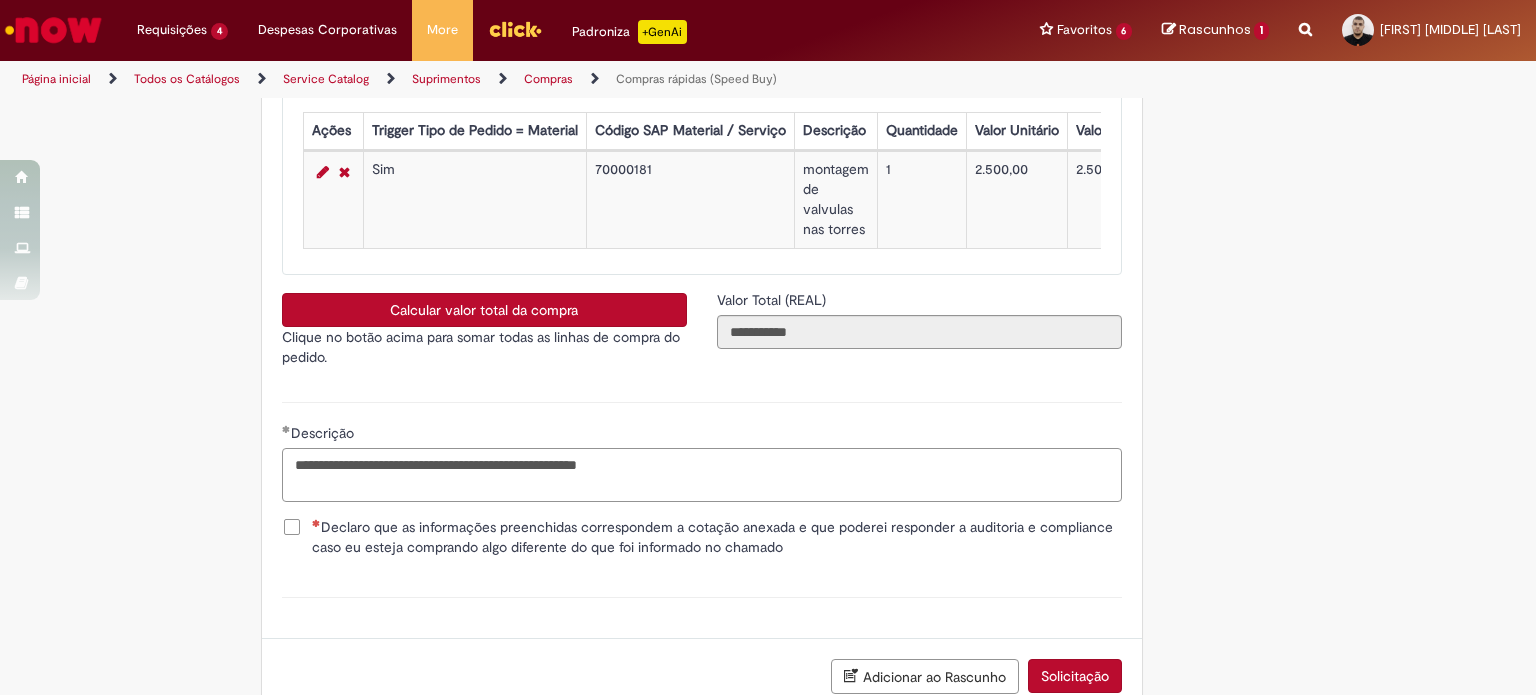 type on "**********" 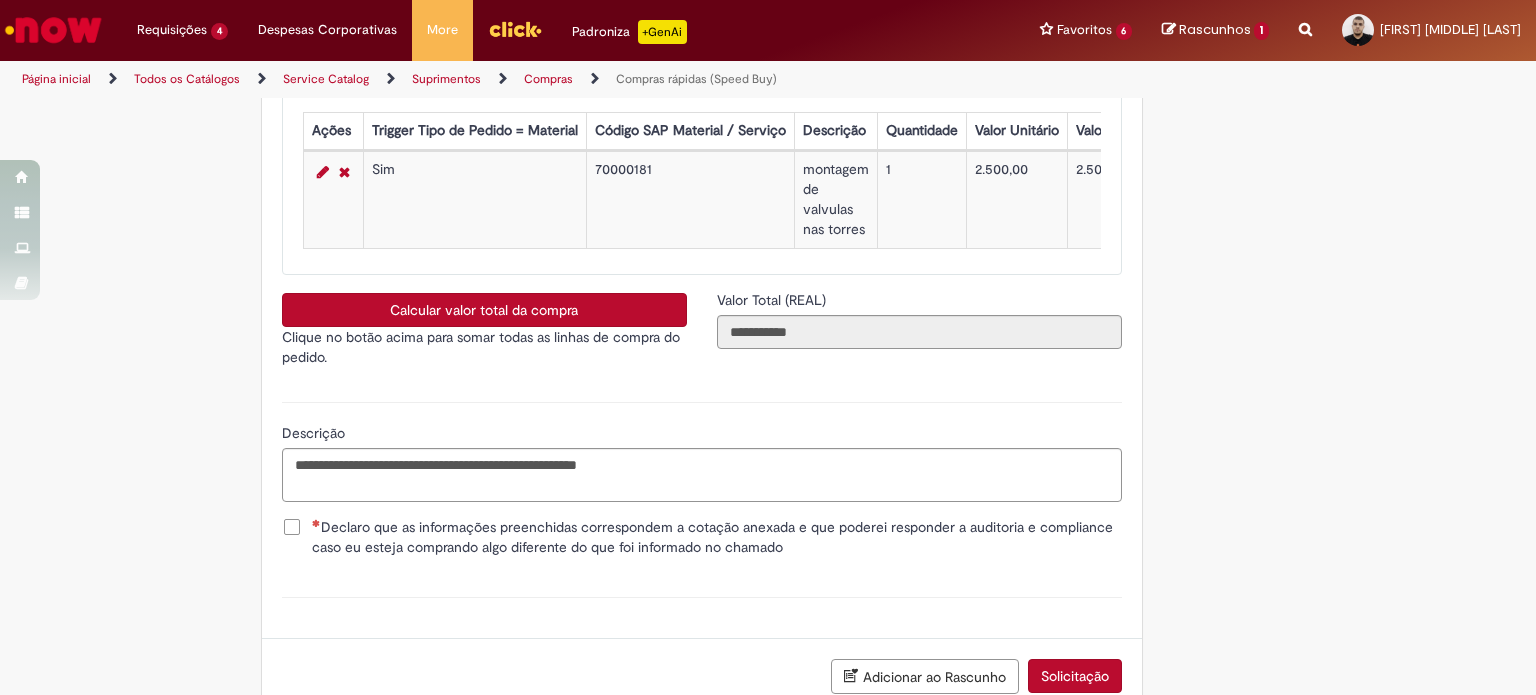 click on "Declaro que as informações preenchidas correspondem a cotação anexada e que poderei responder a auditoria e compliance caso eu esteja comprando algo diferente do que foi informado no chamado" at bounding box center (717, 537) 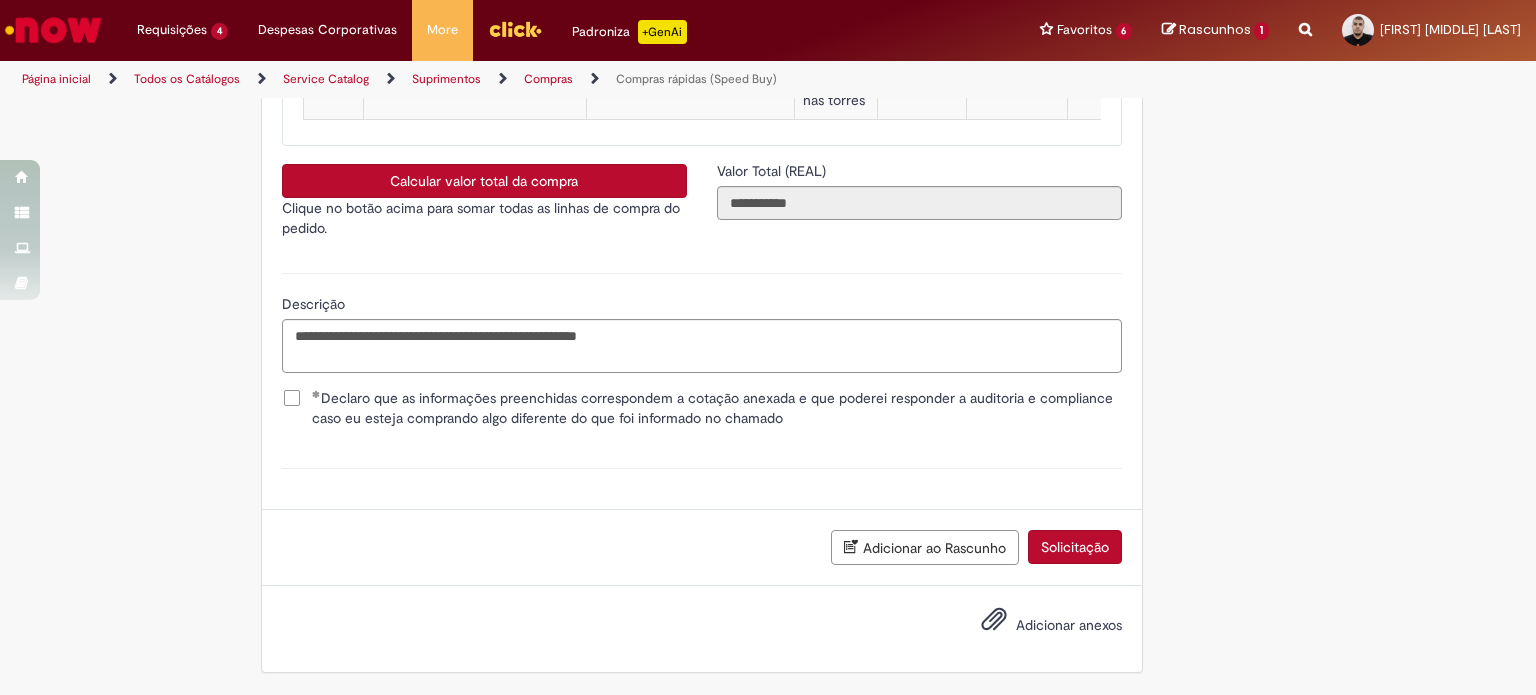 scroll, scrollTop: 3640, scrollLeft: 0, axis: vertical 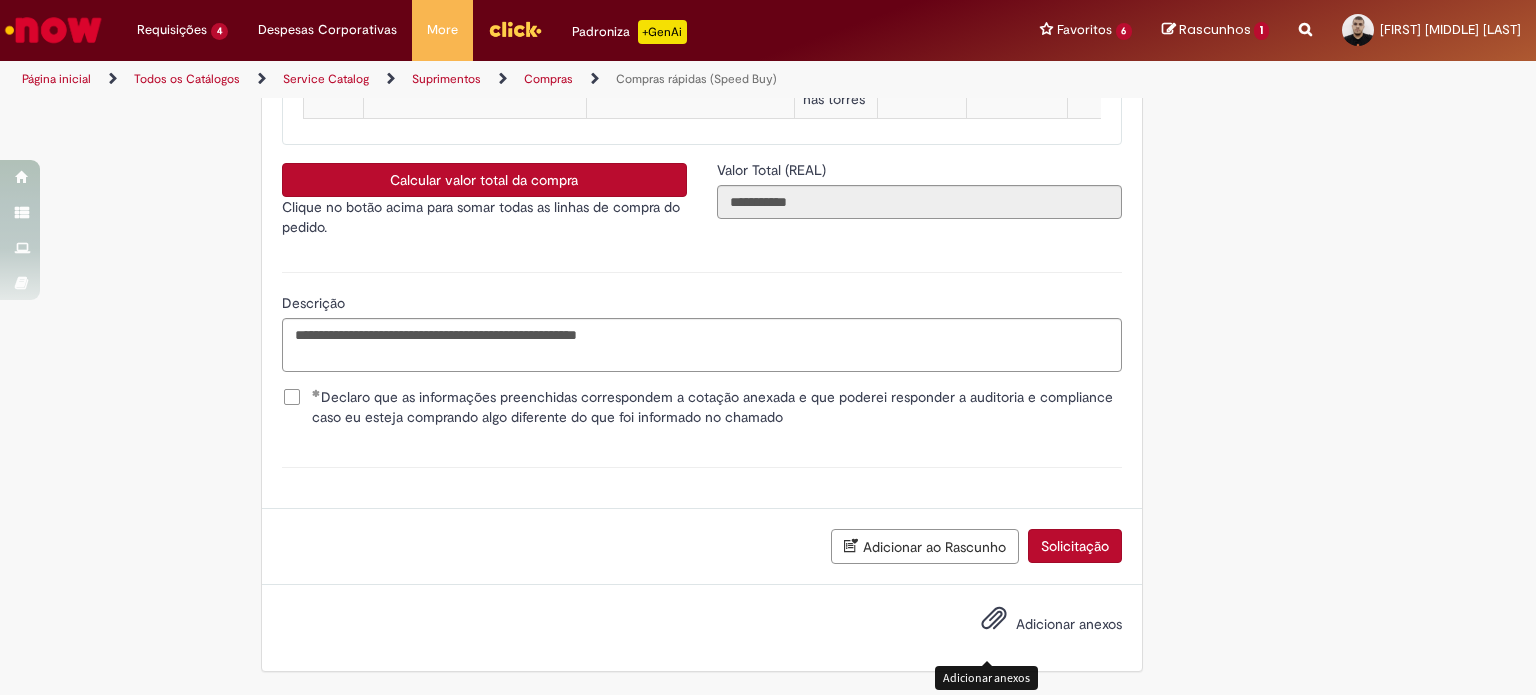 click at bounding box center (994, 619) 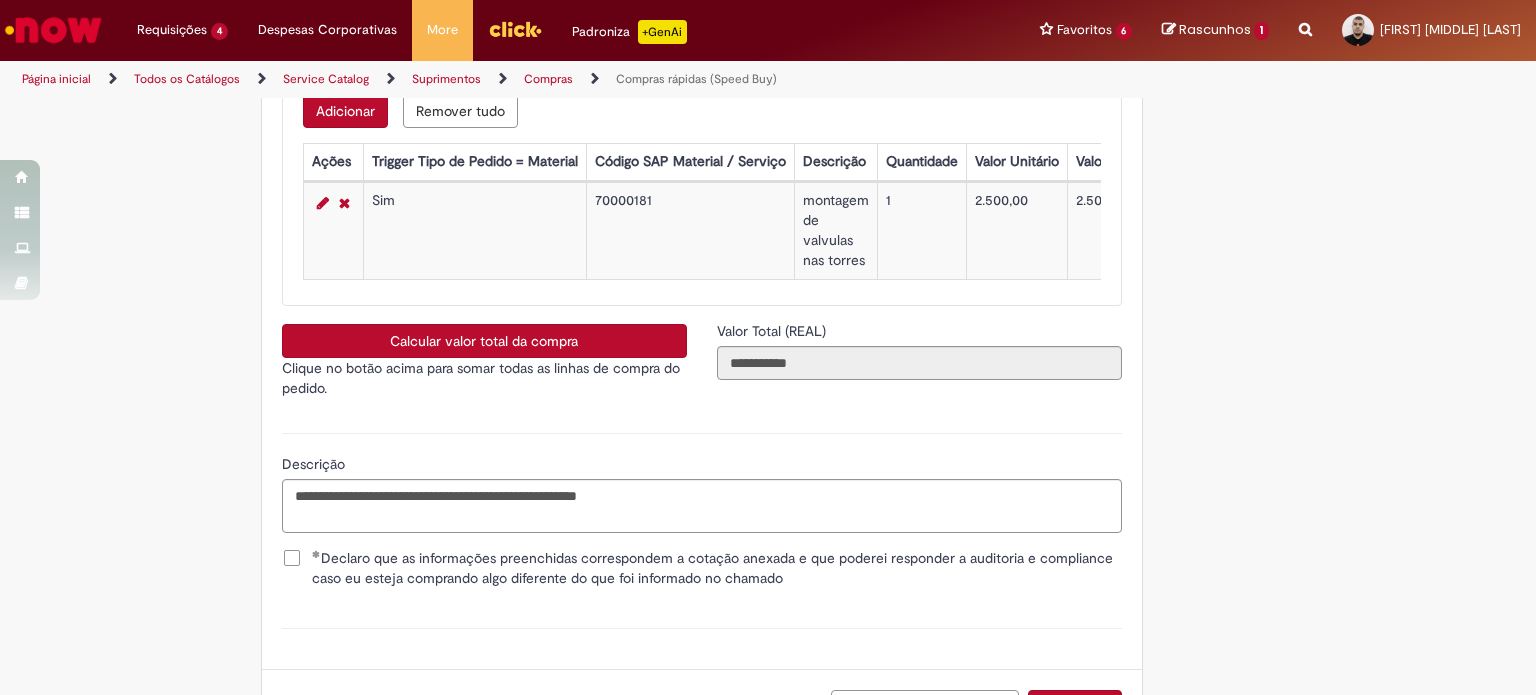 scroll, scrollTop: 3712, scrollLeft: 0, axis: vertical 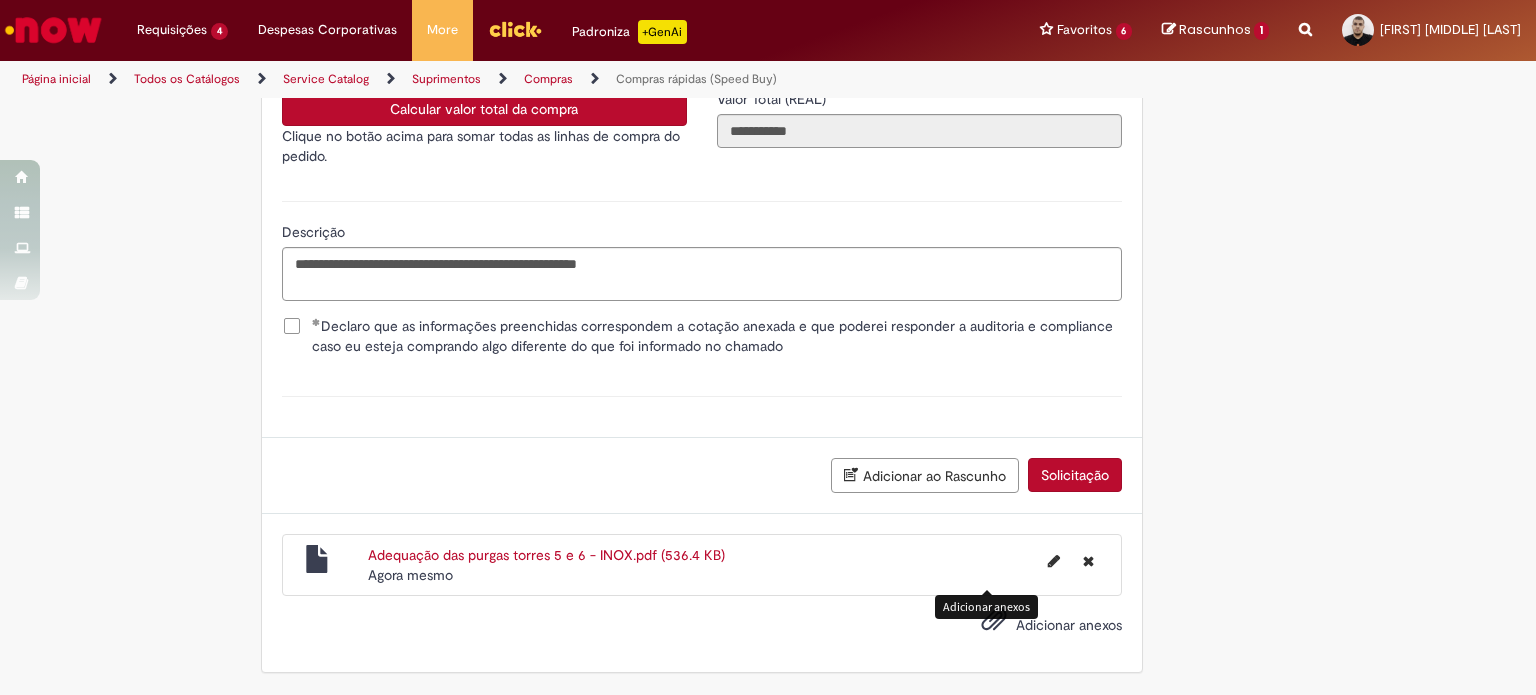 click on "Solicitação" at bounding box center (1075, 475) 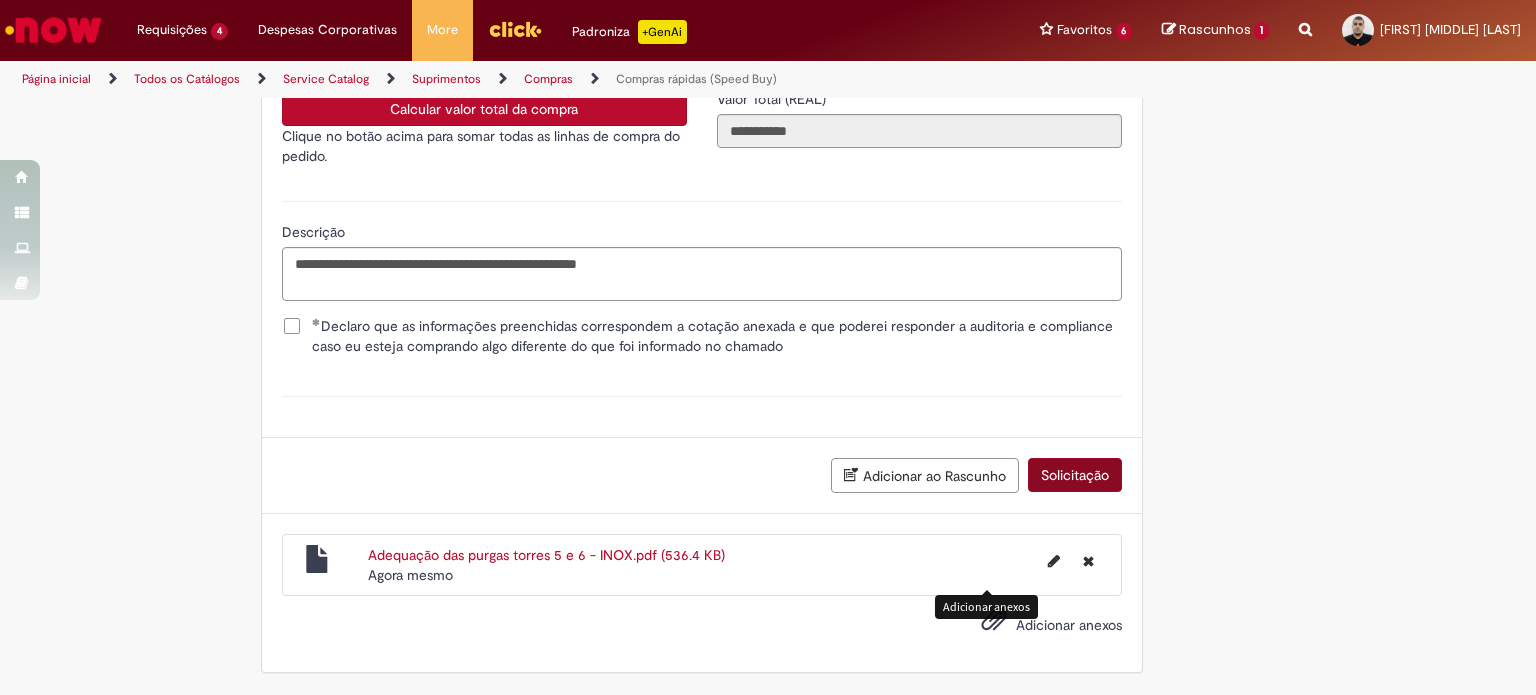 scroll, scrollTop: 3666, scrollLeft: 0, axis: vertical 